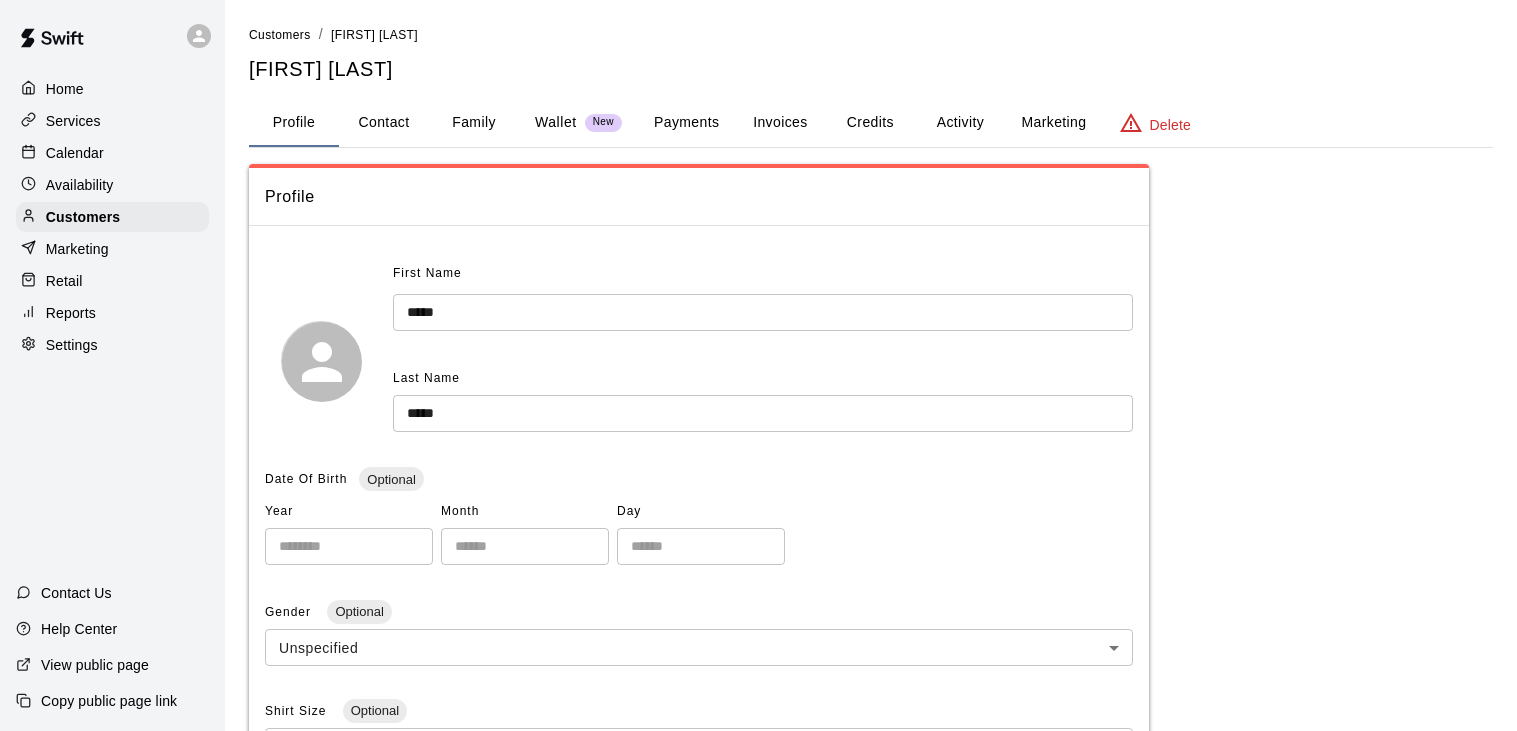scroll, scrollTop: 0, scrollLeft: 0, axis: both 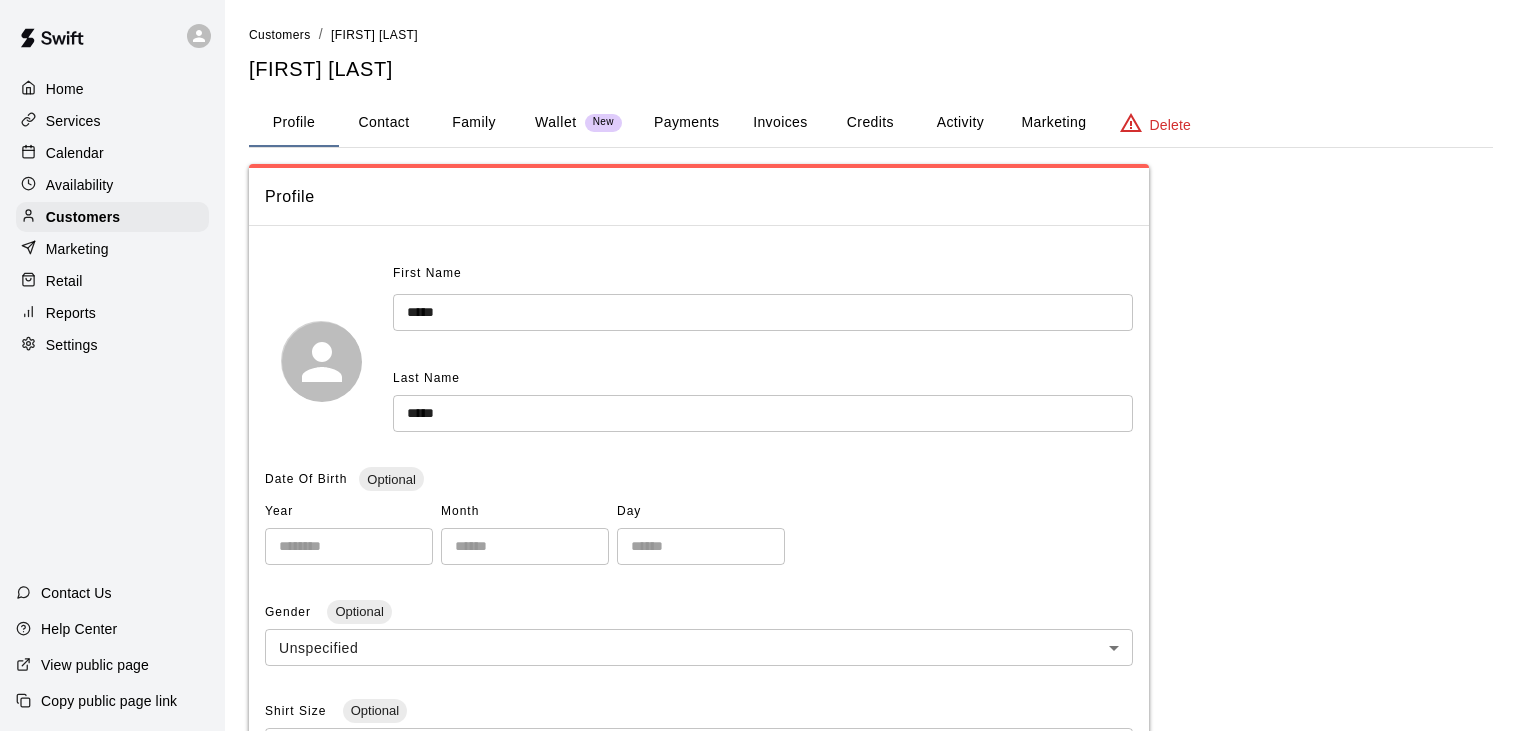 click on "Calendar" at bounding box center (75, 153) 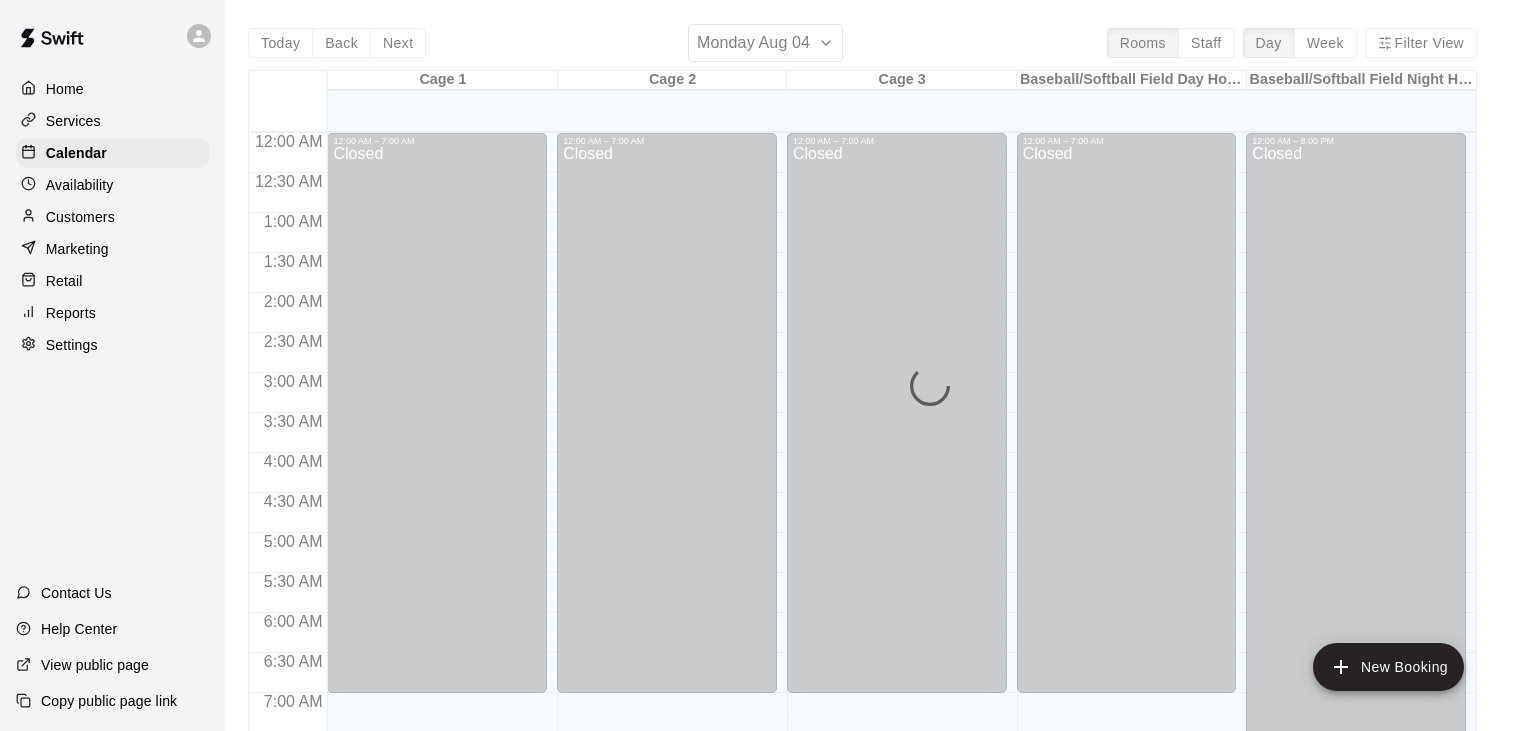 scroll, scrollTop: 1238, scrollLeft: 0, axis: vertical 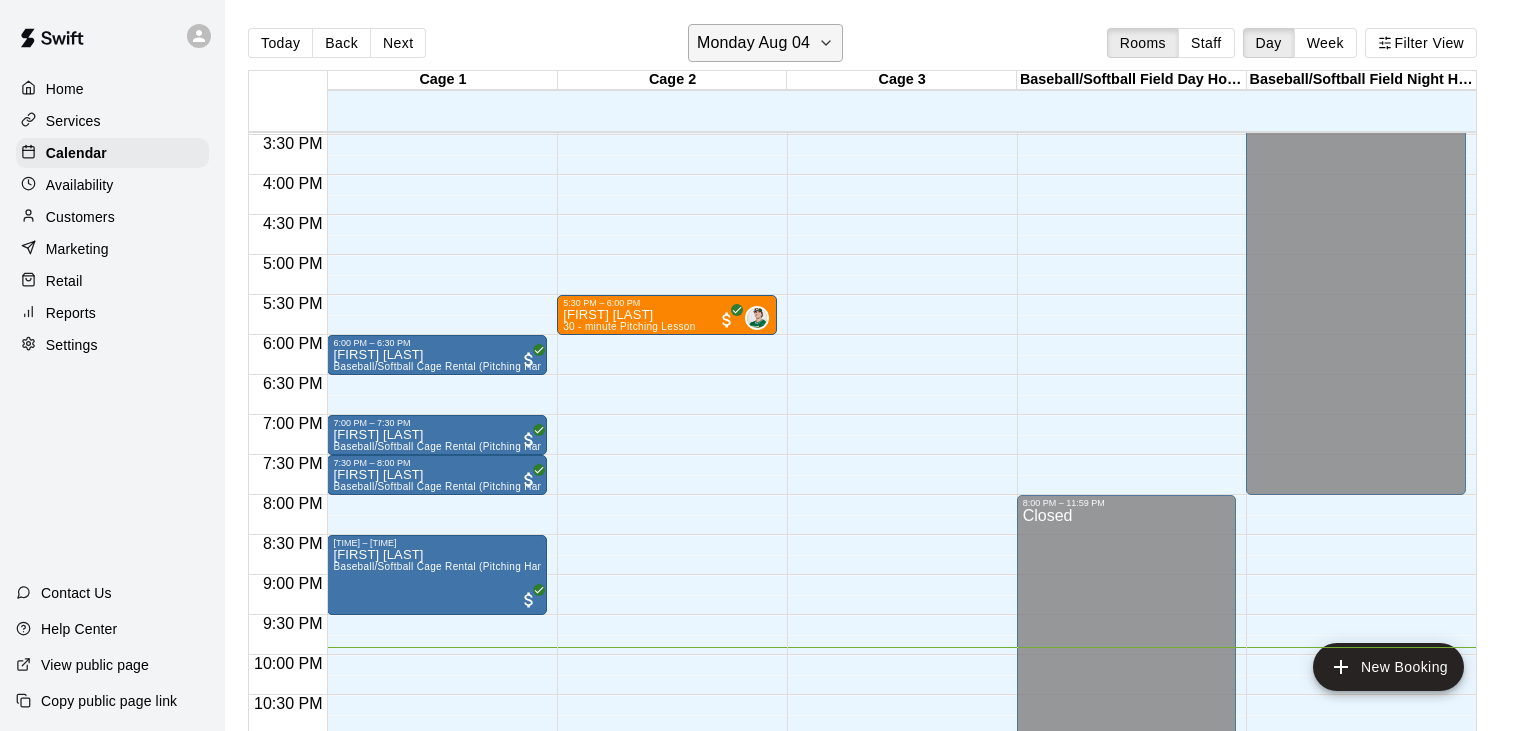 click 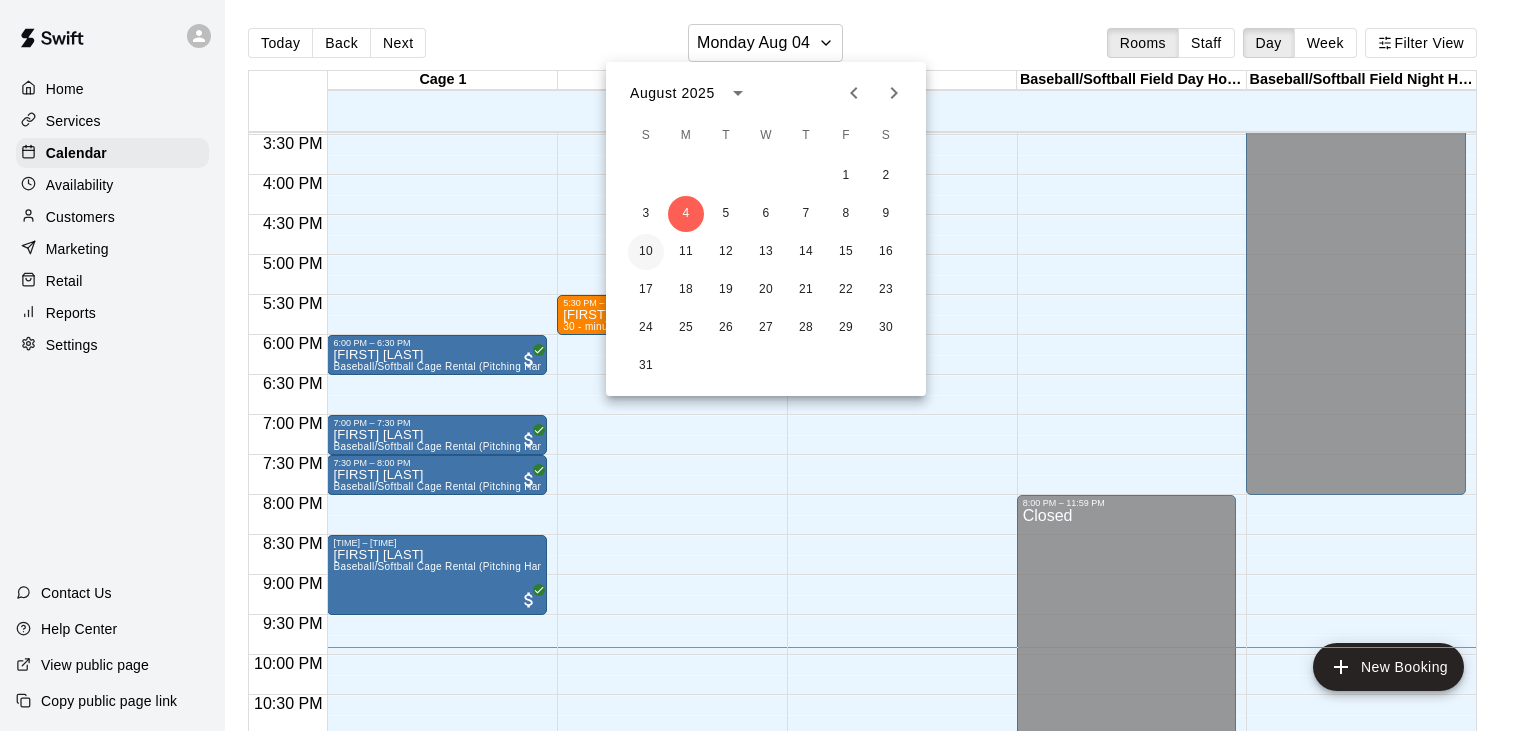 click on "10" at bounding box center (646, 252) 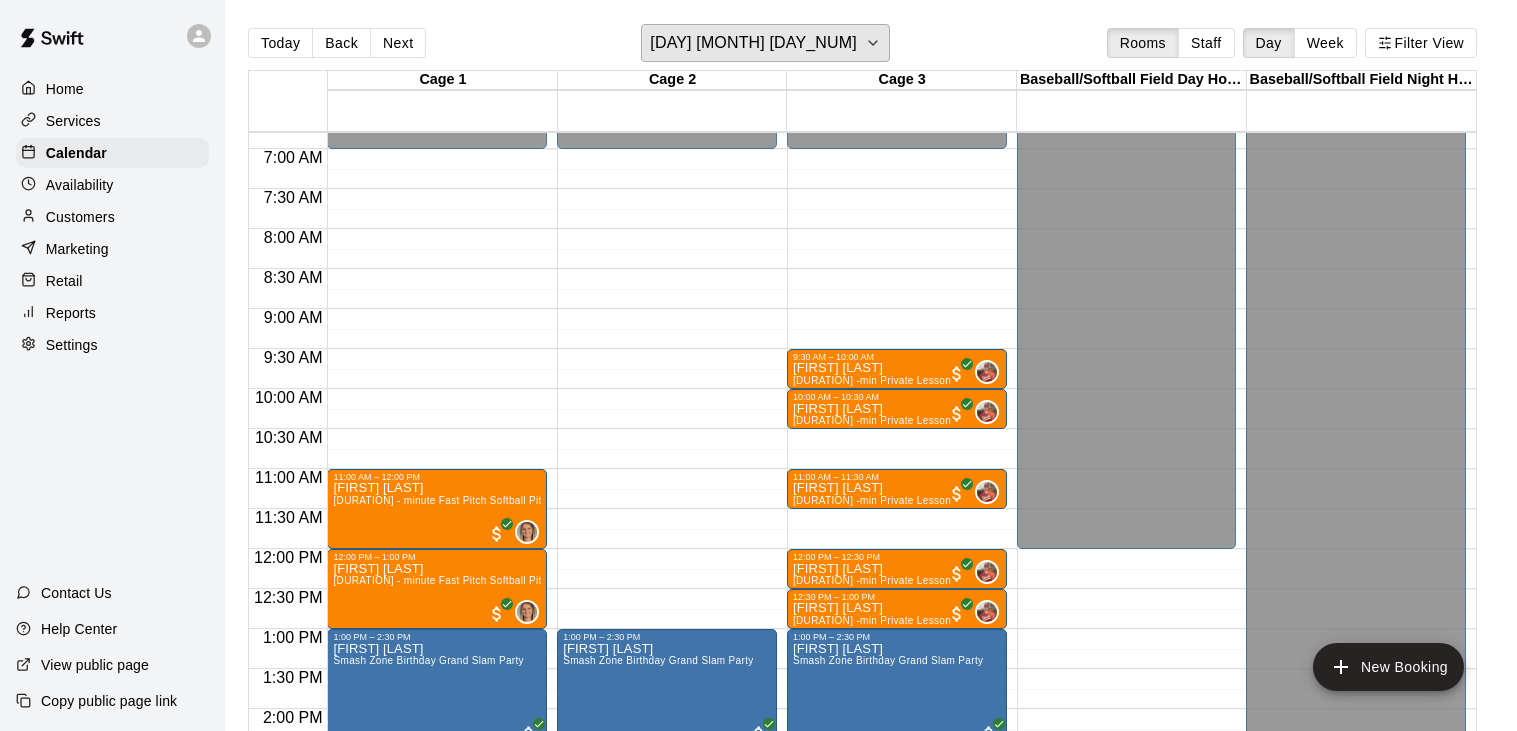scroll, scrollTop: 549, scrollLeft: 0, axis: vertical 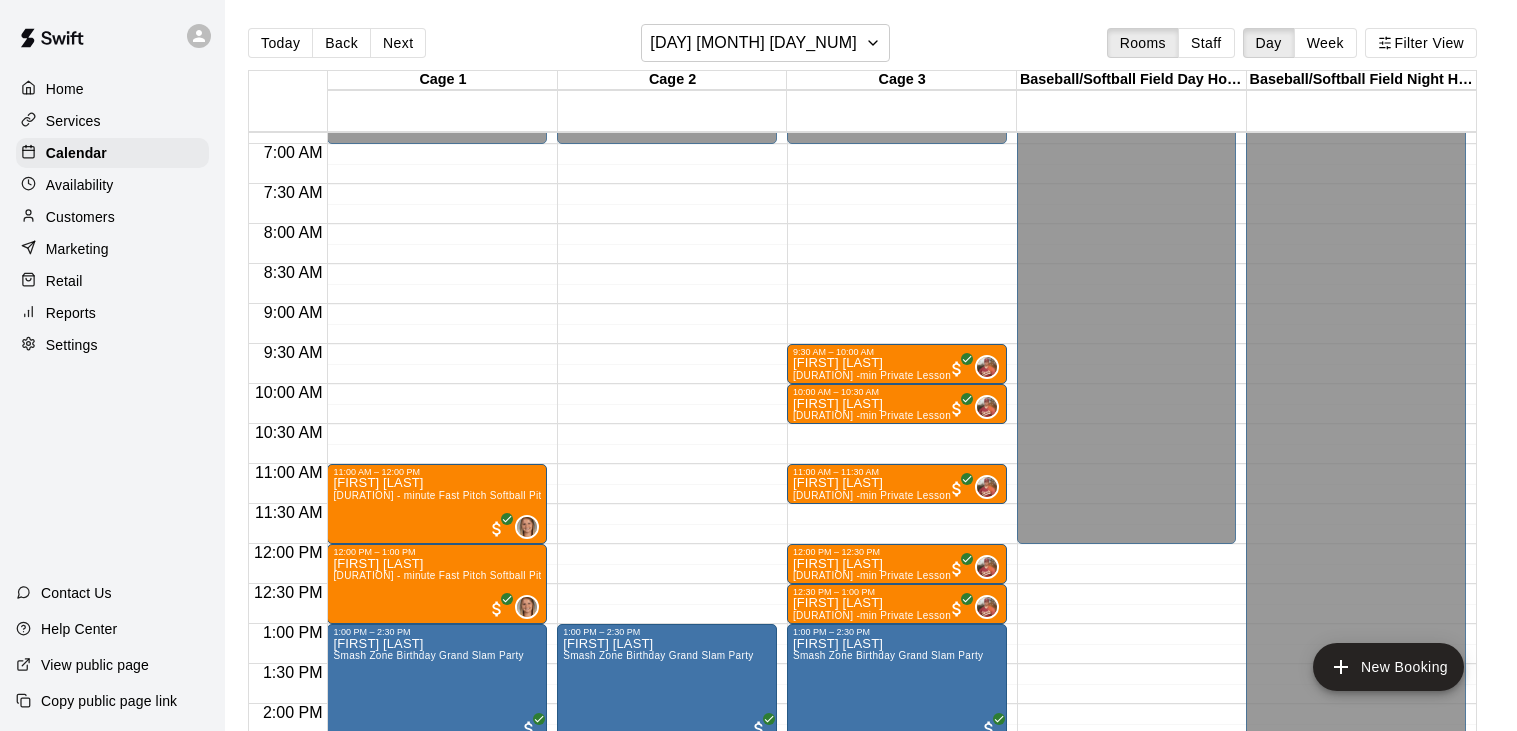 click on "12:00 AM – 7:00 AM Closed 1:00 PM – 2:30 PM Nolan  Keehner  Smash Zone Birthday Grand Slam Party" at bounding box center [667, 544] 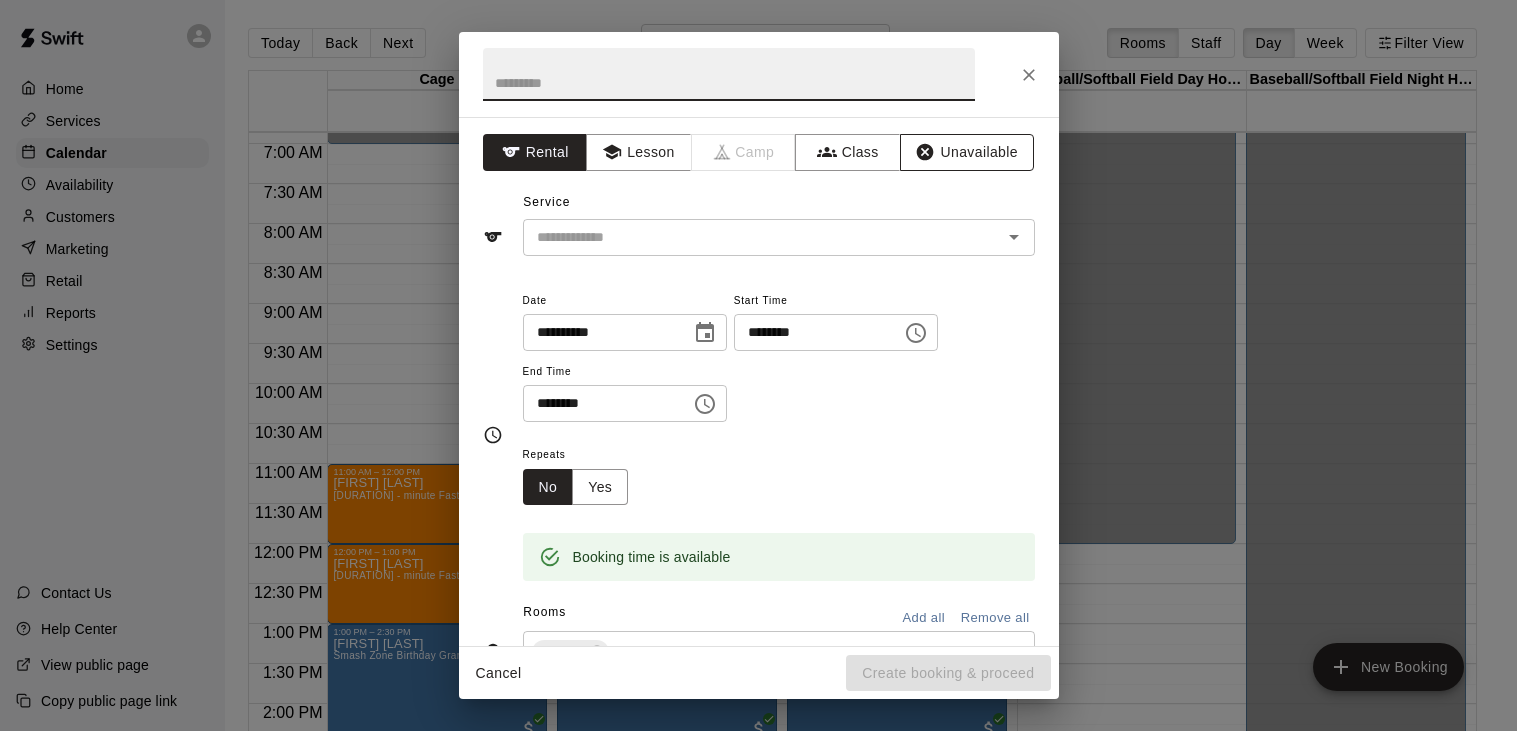 click on "Unavailable" at bounding box center [967, 152] 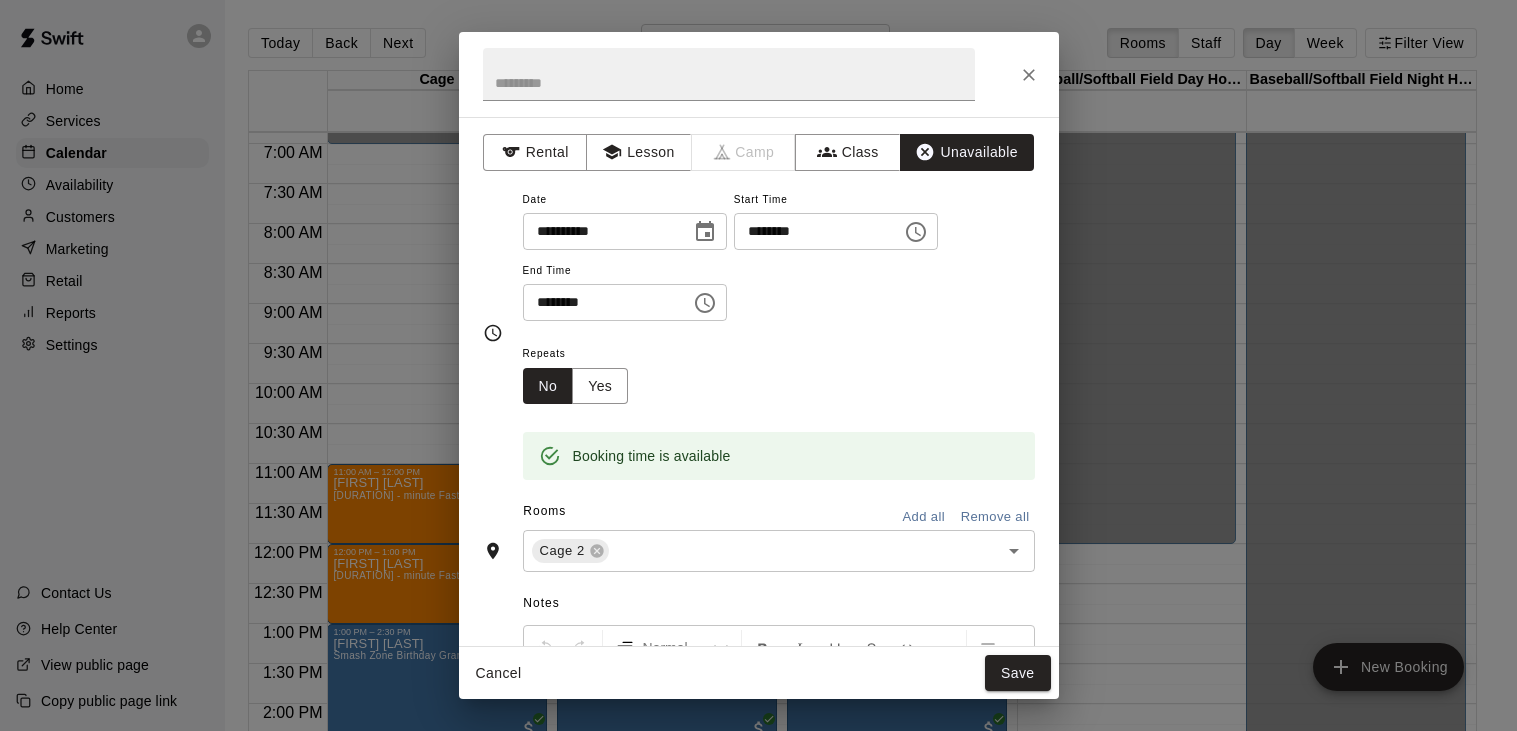 click 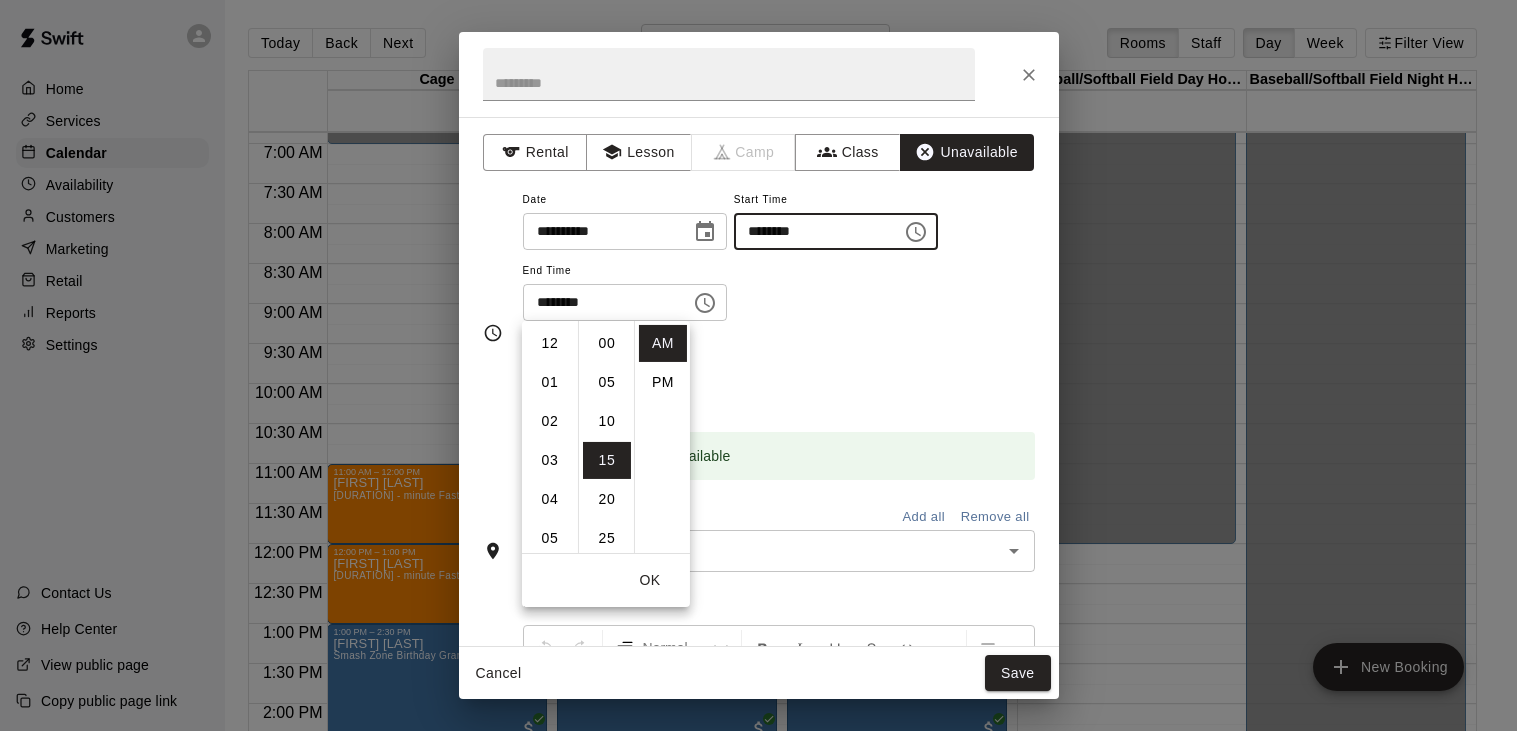 scroll, scrollTop: 350, scrollLeft: 0, axis: vertical 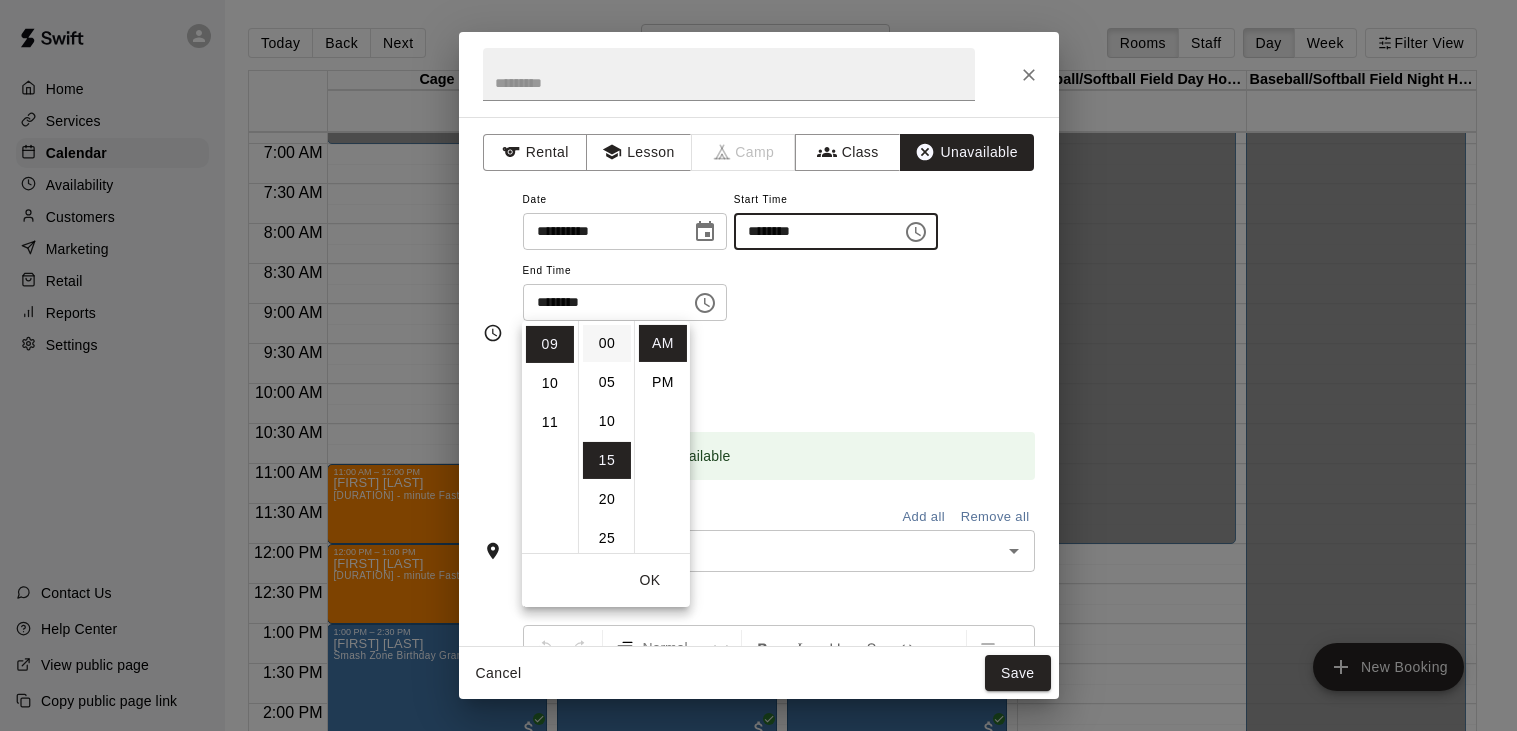 click on "00" at bounding box center (607, 343) 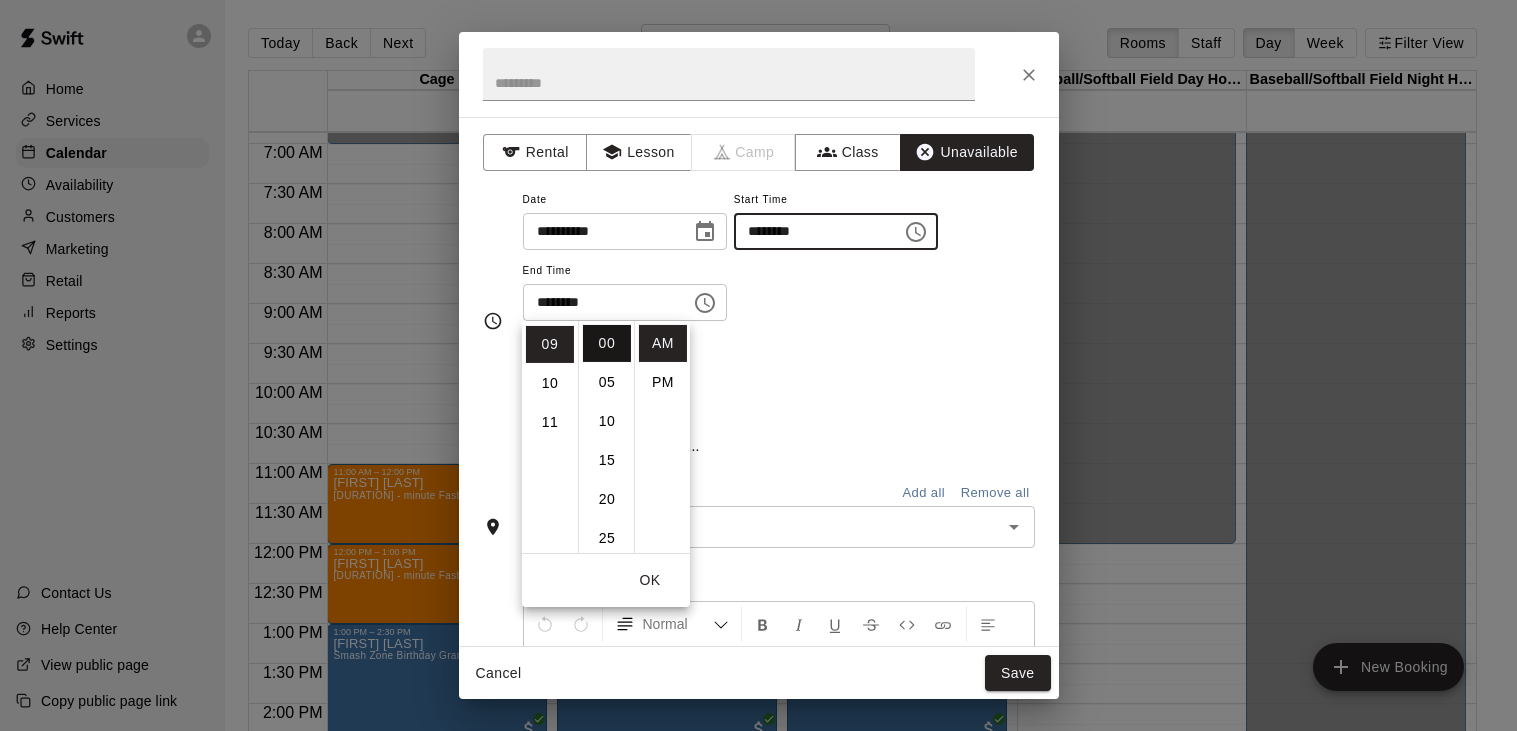 type on "********" 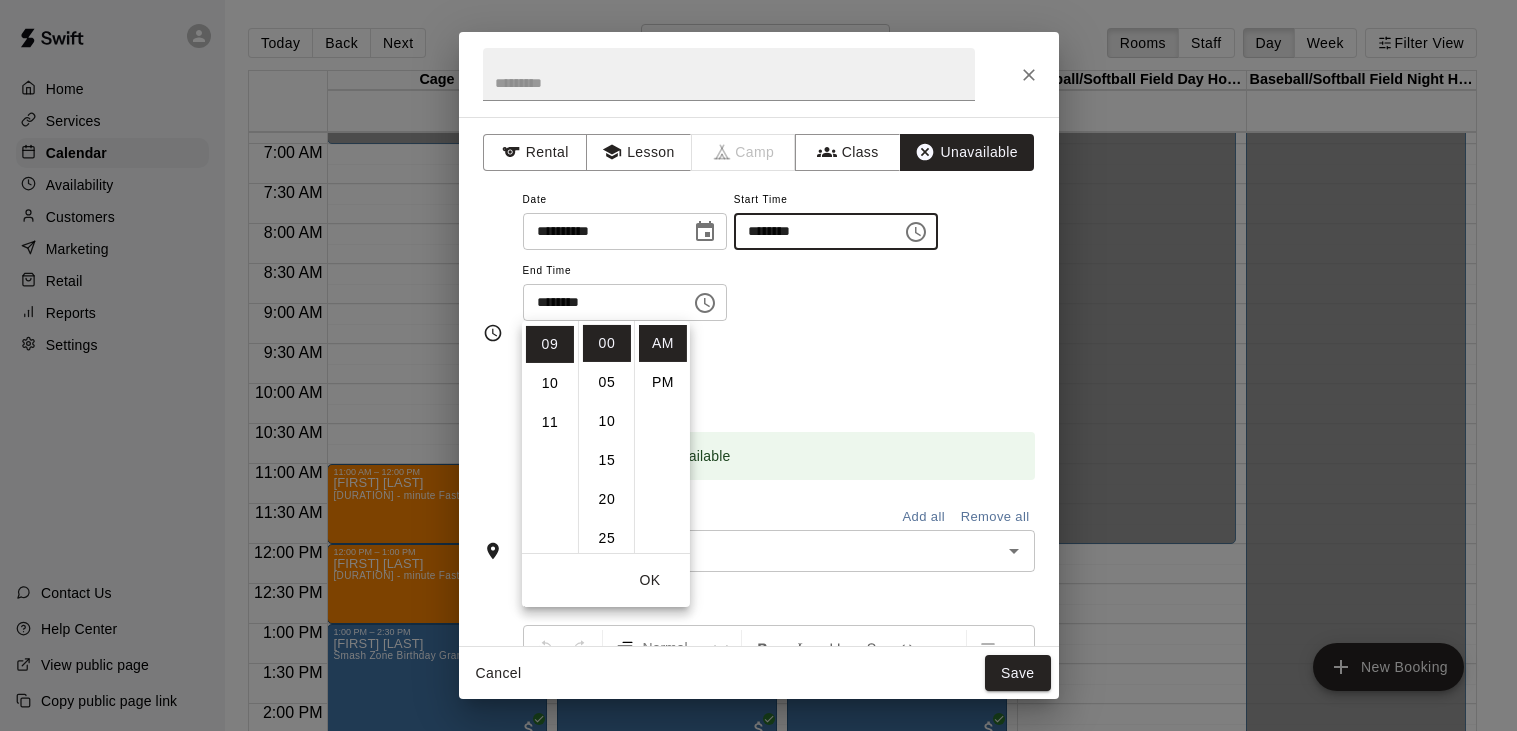 click on "********" at bounding box center (600, 302) 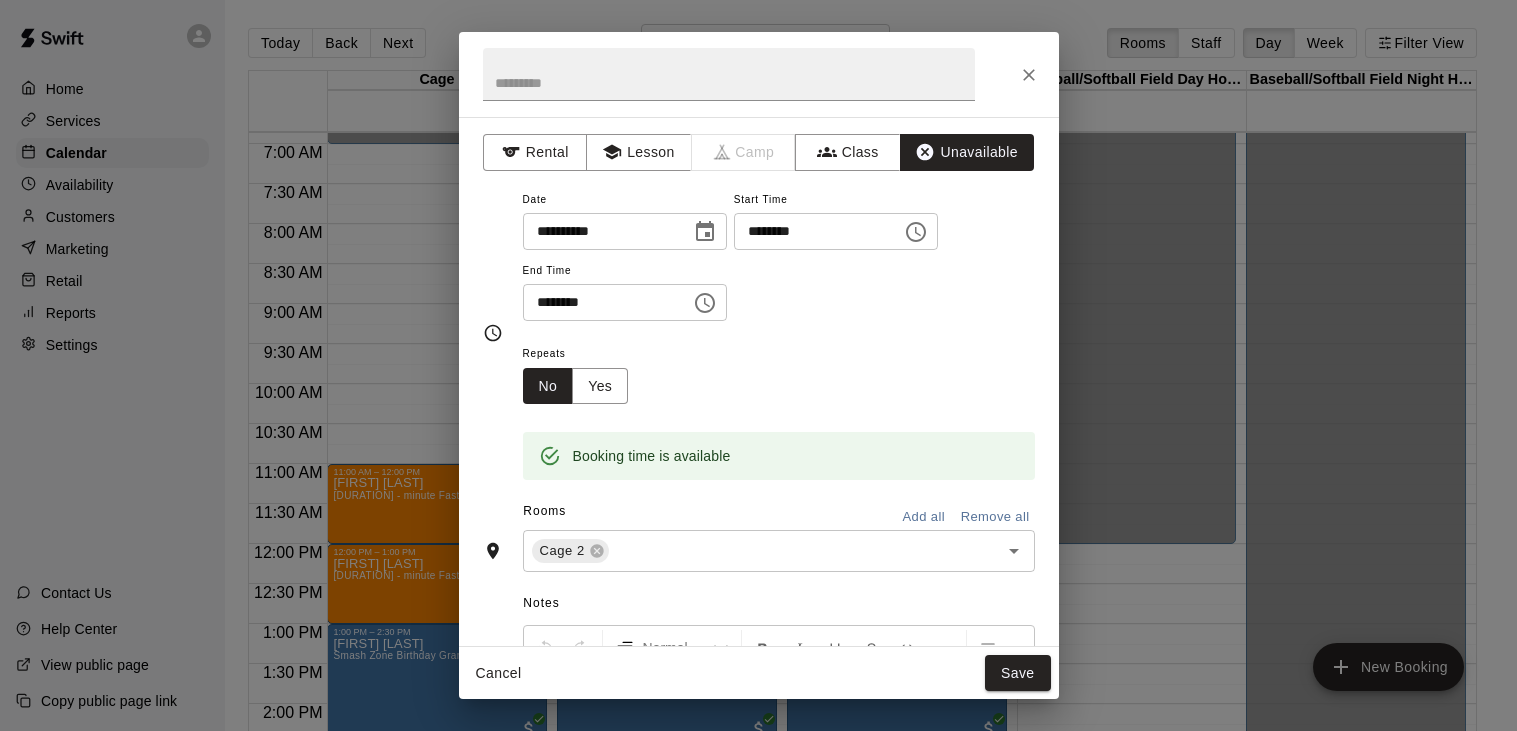 click on "********" at bounding box center (600, 302) 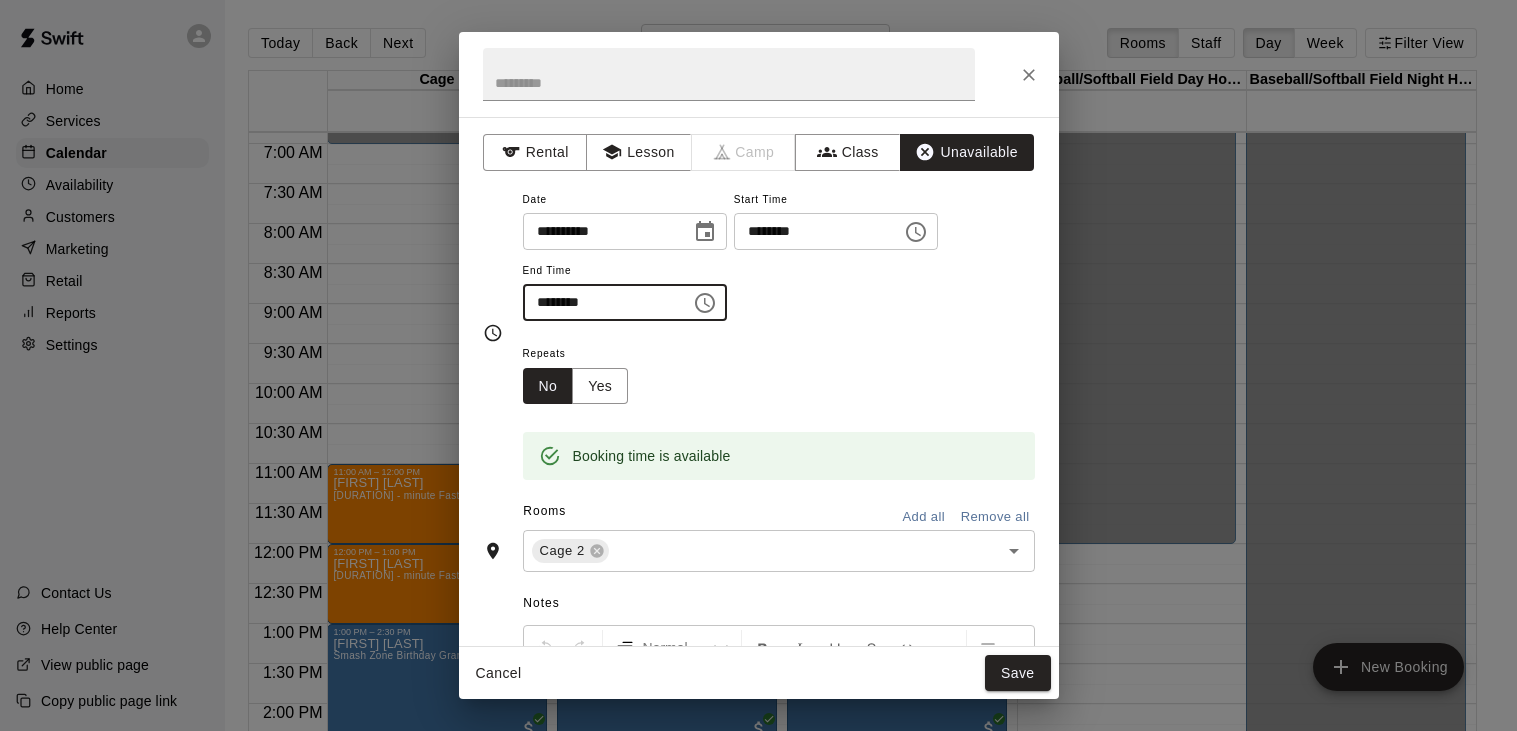 click 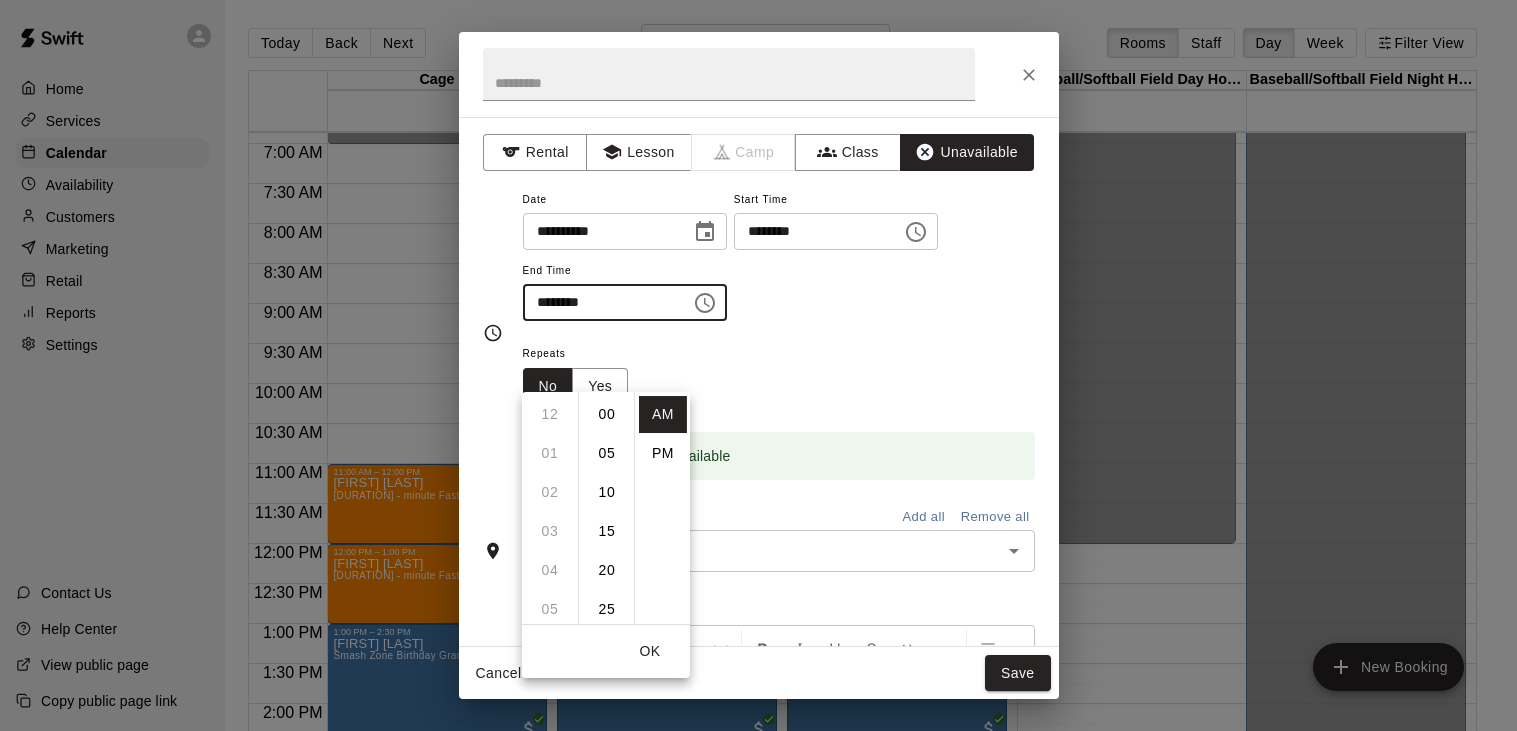 scroll, scrollTop: 350, scrollLeft: 0, axis: vertical 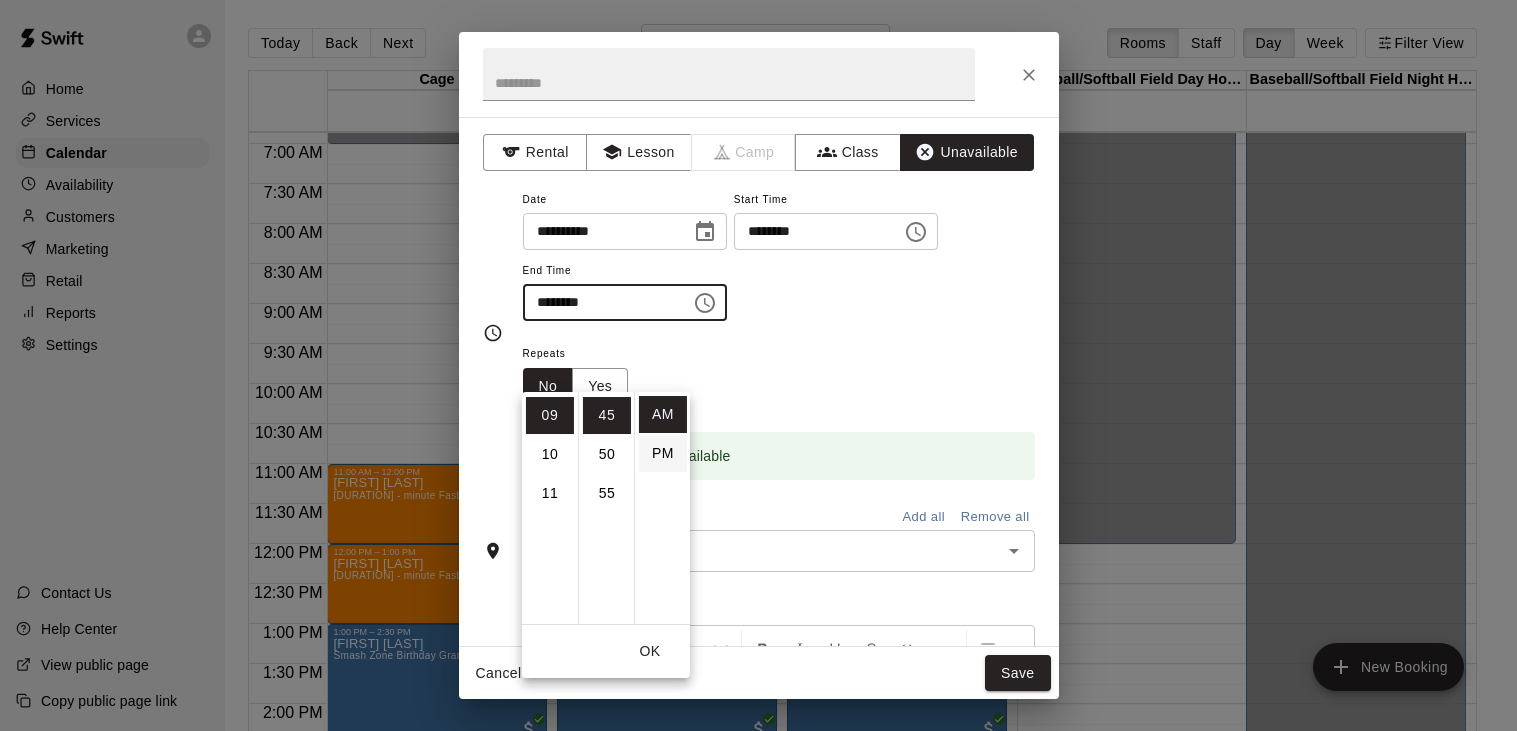 click on "PM" at bounding box center (663, 453) 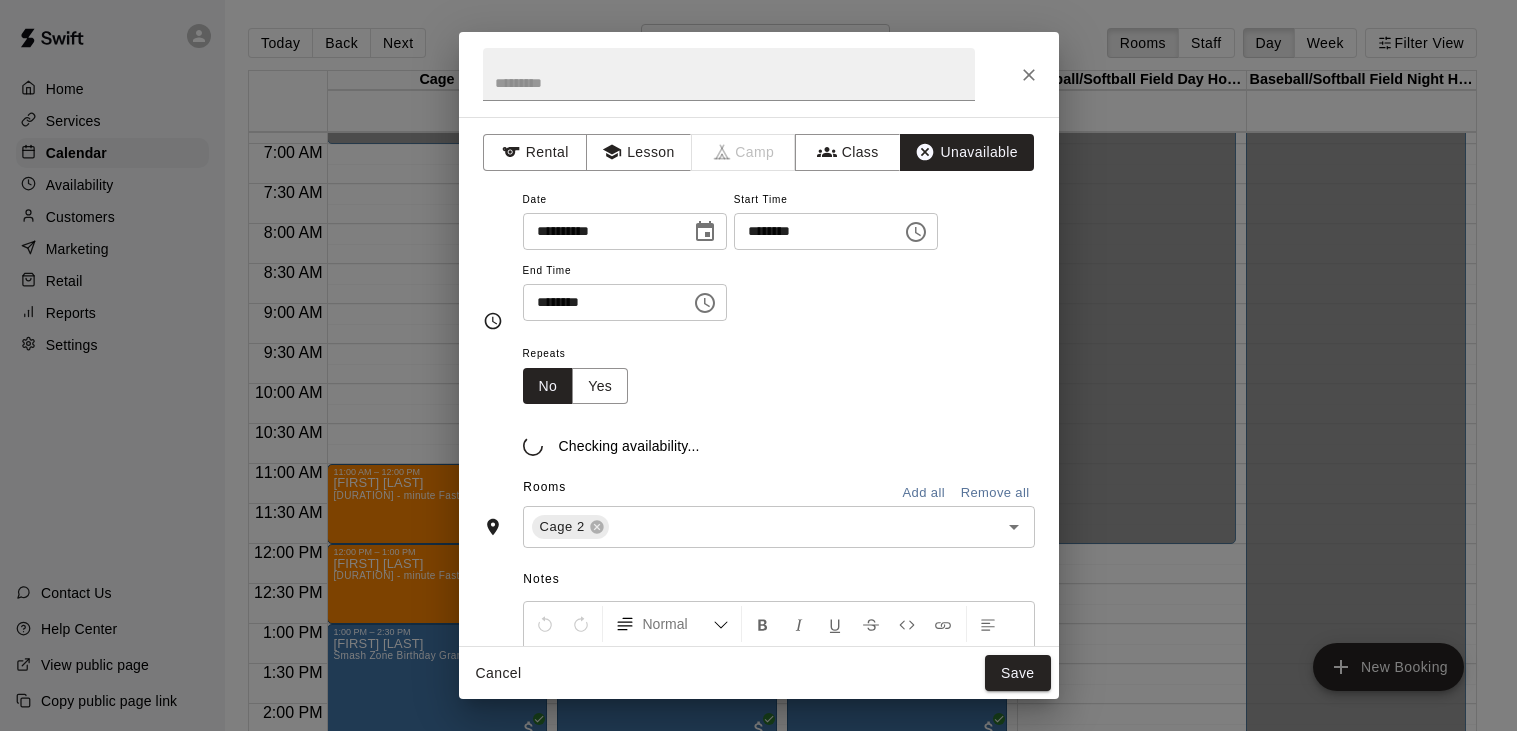 scroll, scrollTop: 35, scrollLeft: 0, axis: vertical 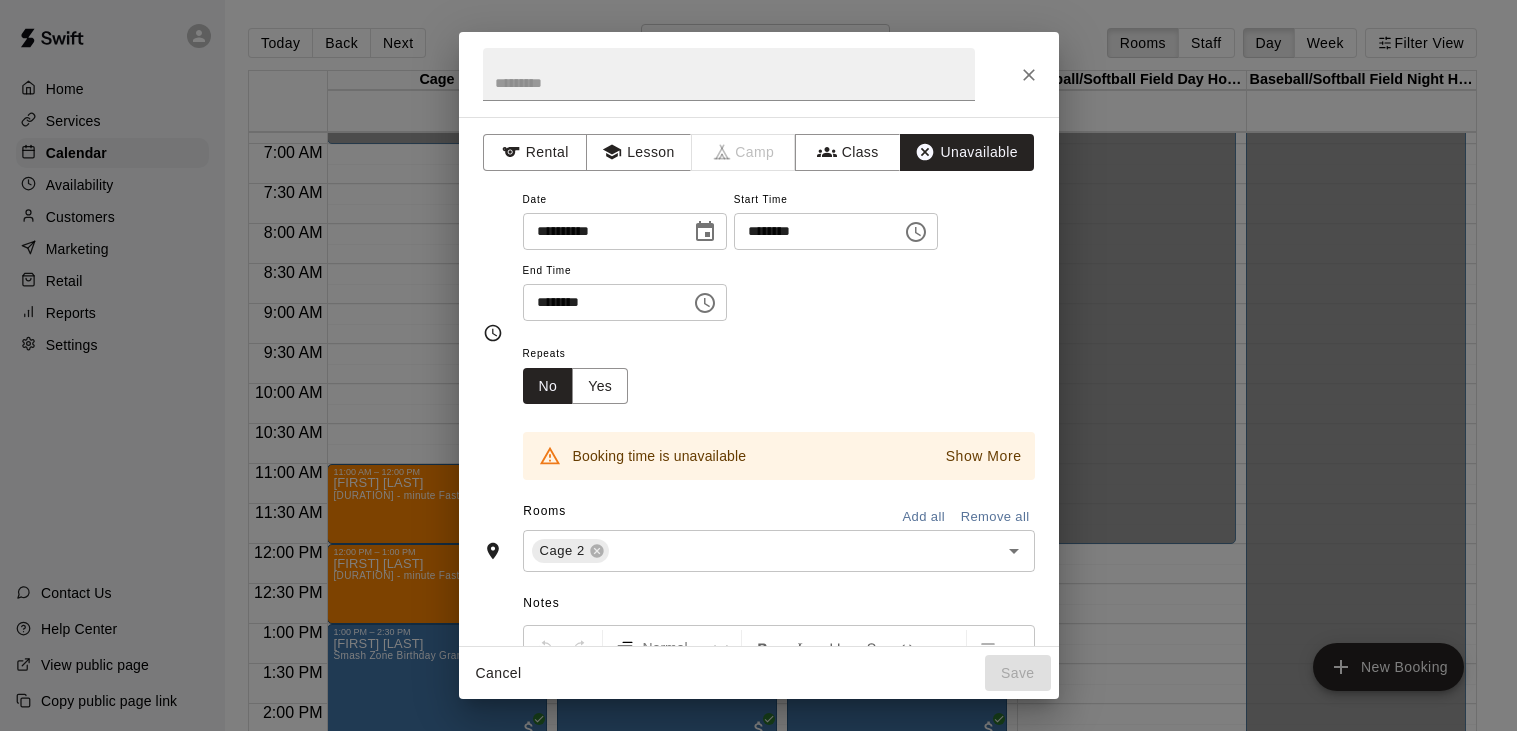click 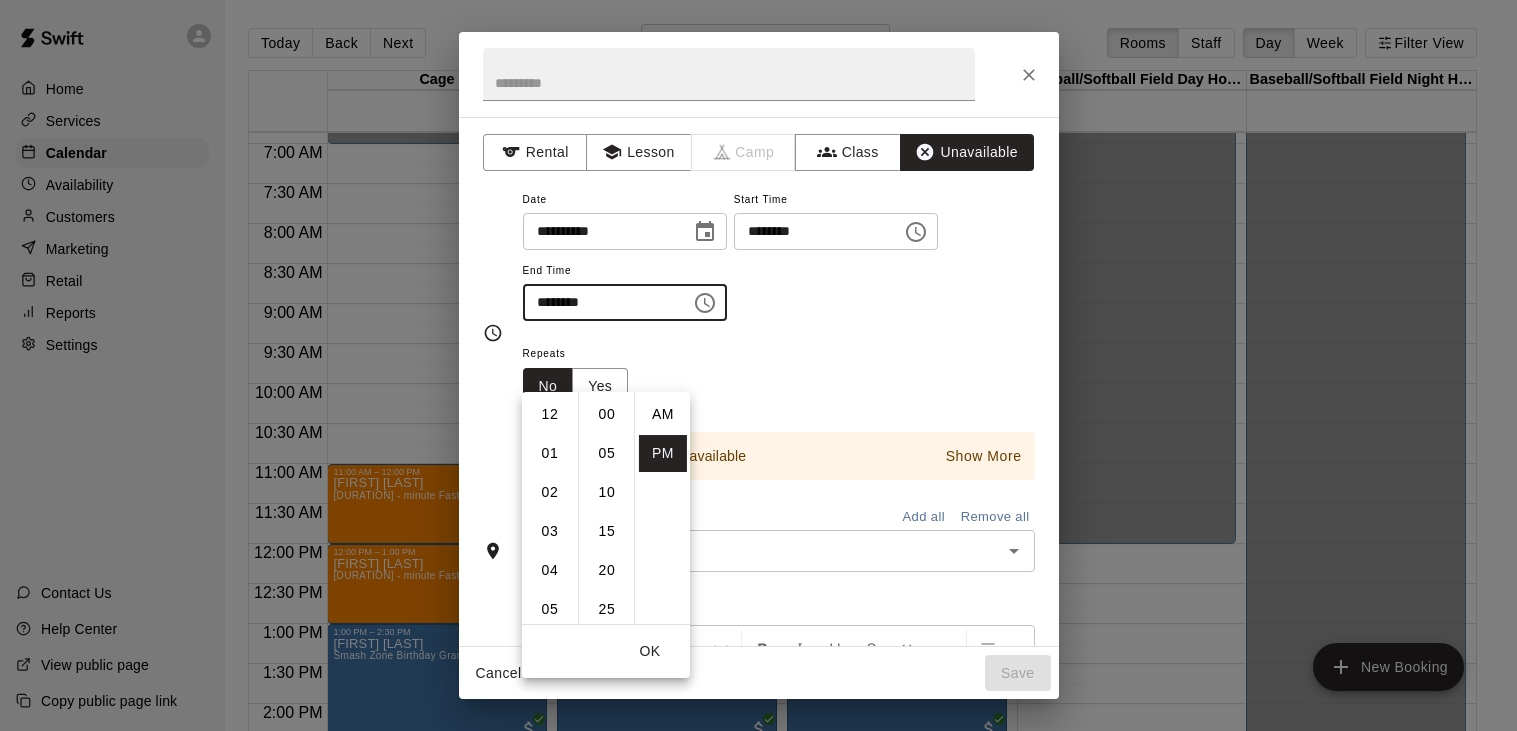 scroll, scrollTop: 350, scrollLeft: 0, axis: vertical 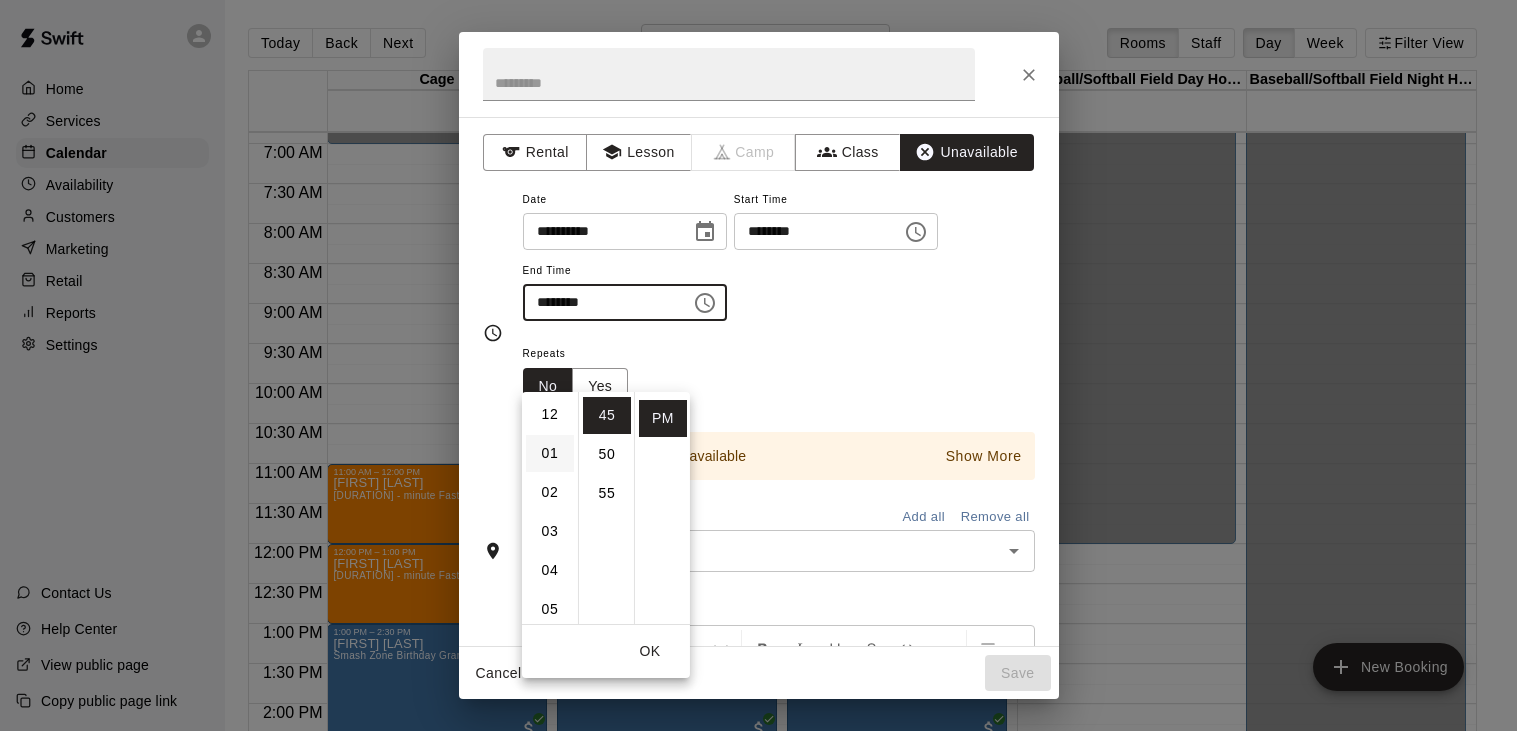 click on "01" at bounding box center [550, 453] 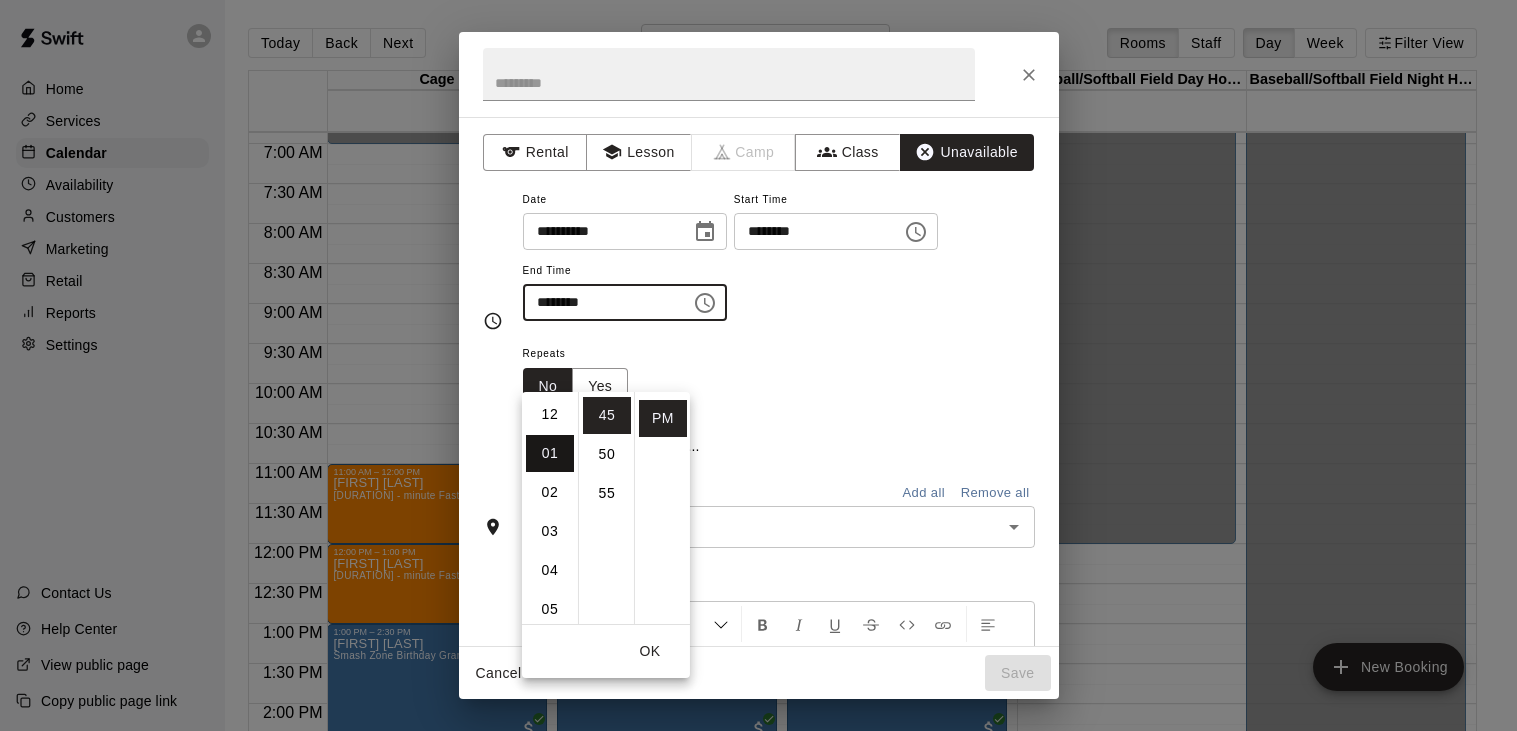 scroll, scrollTop: 38, scrollLeft: 0, axis: vertical 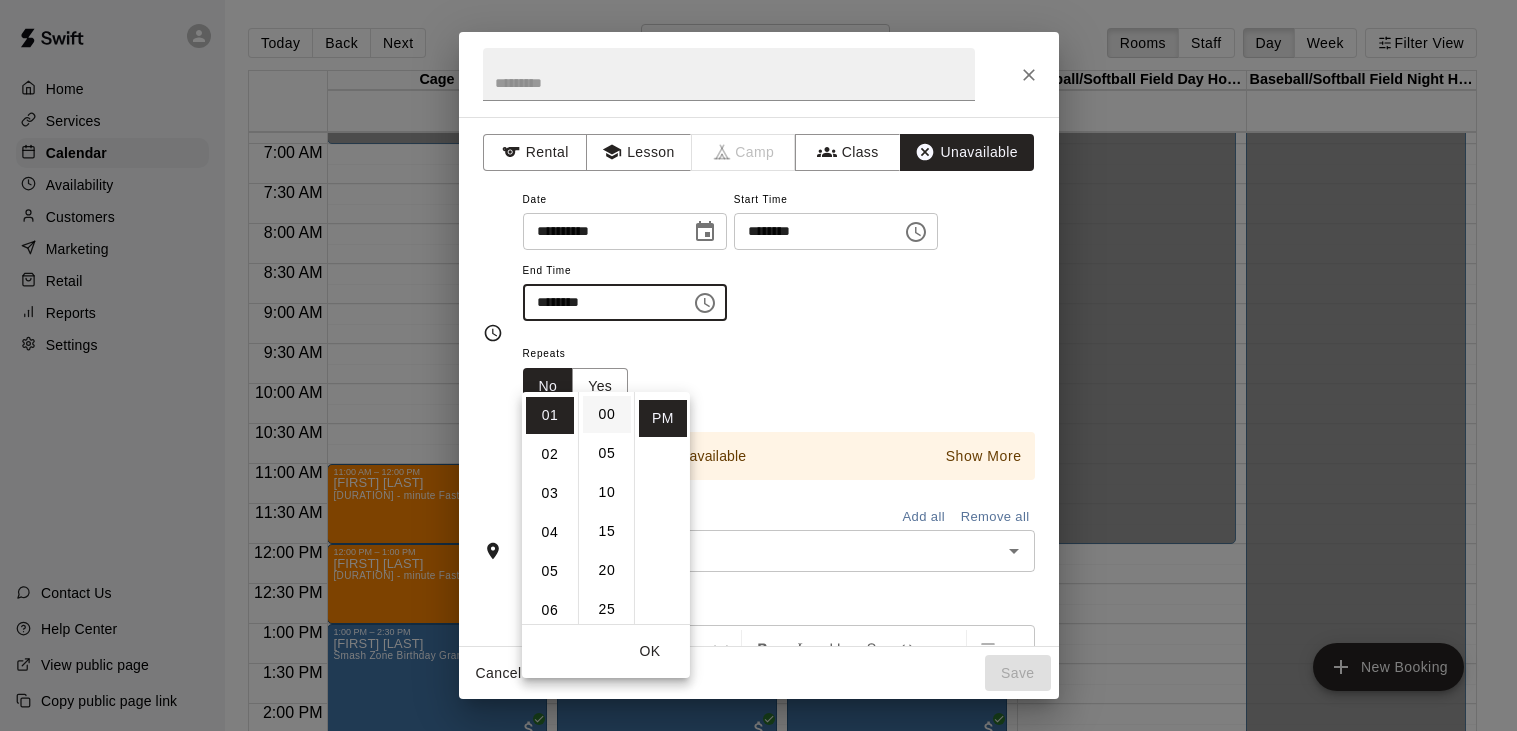 click on "00" at bounding box center [607, 414] 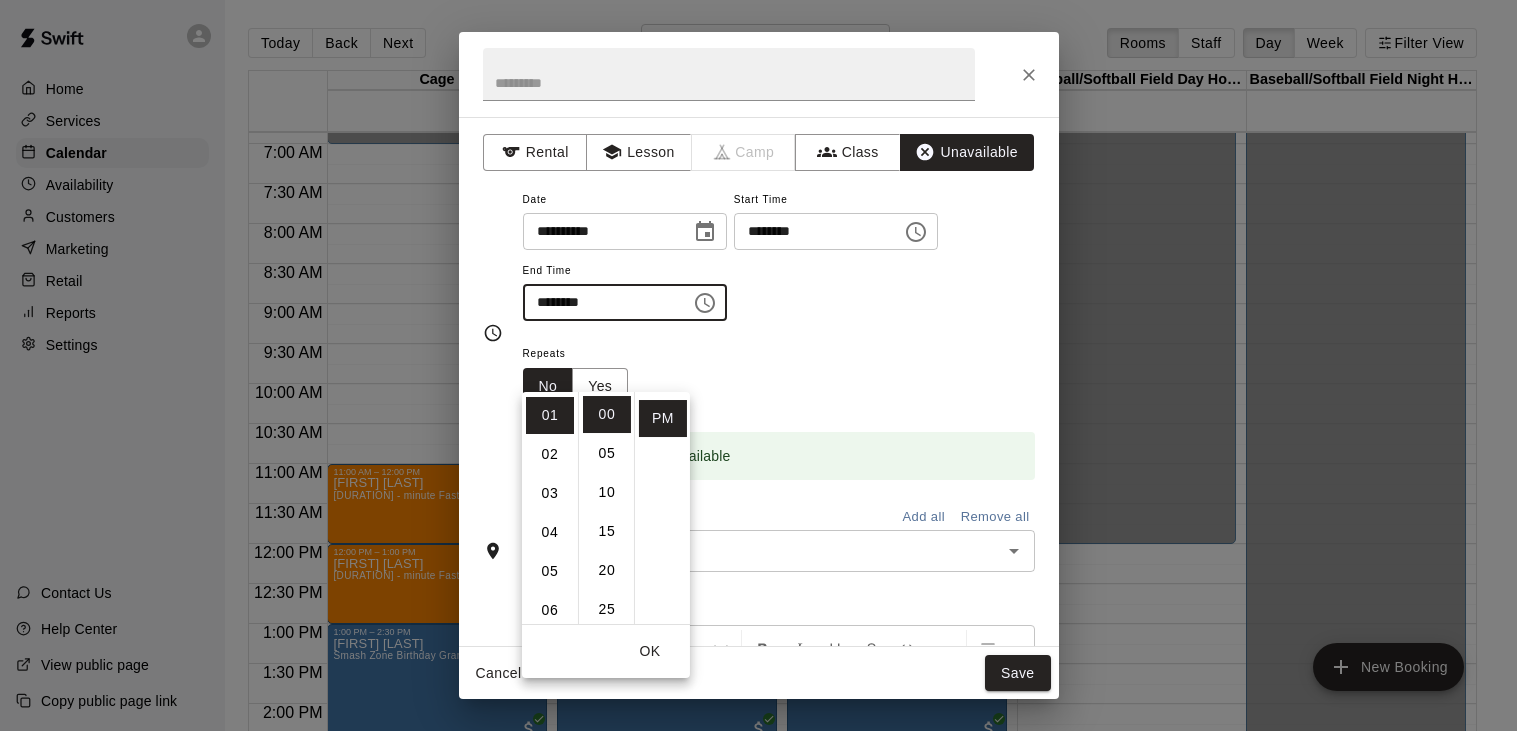 click on "**********" at bounding box center [779, 264] 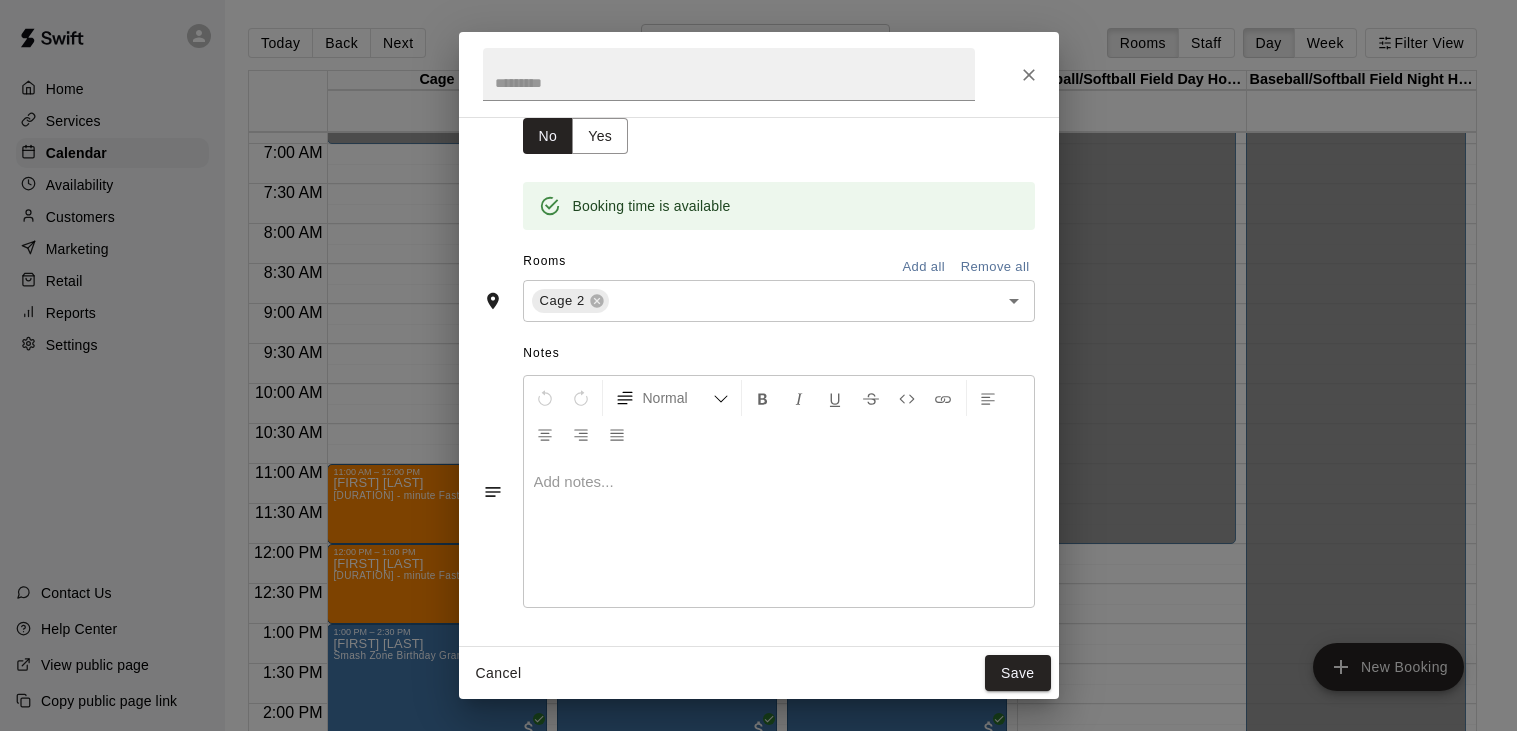 scroll, scrollTop: 319, scrollLeft: 0, axis: vertical 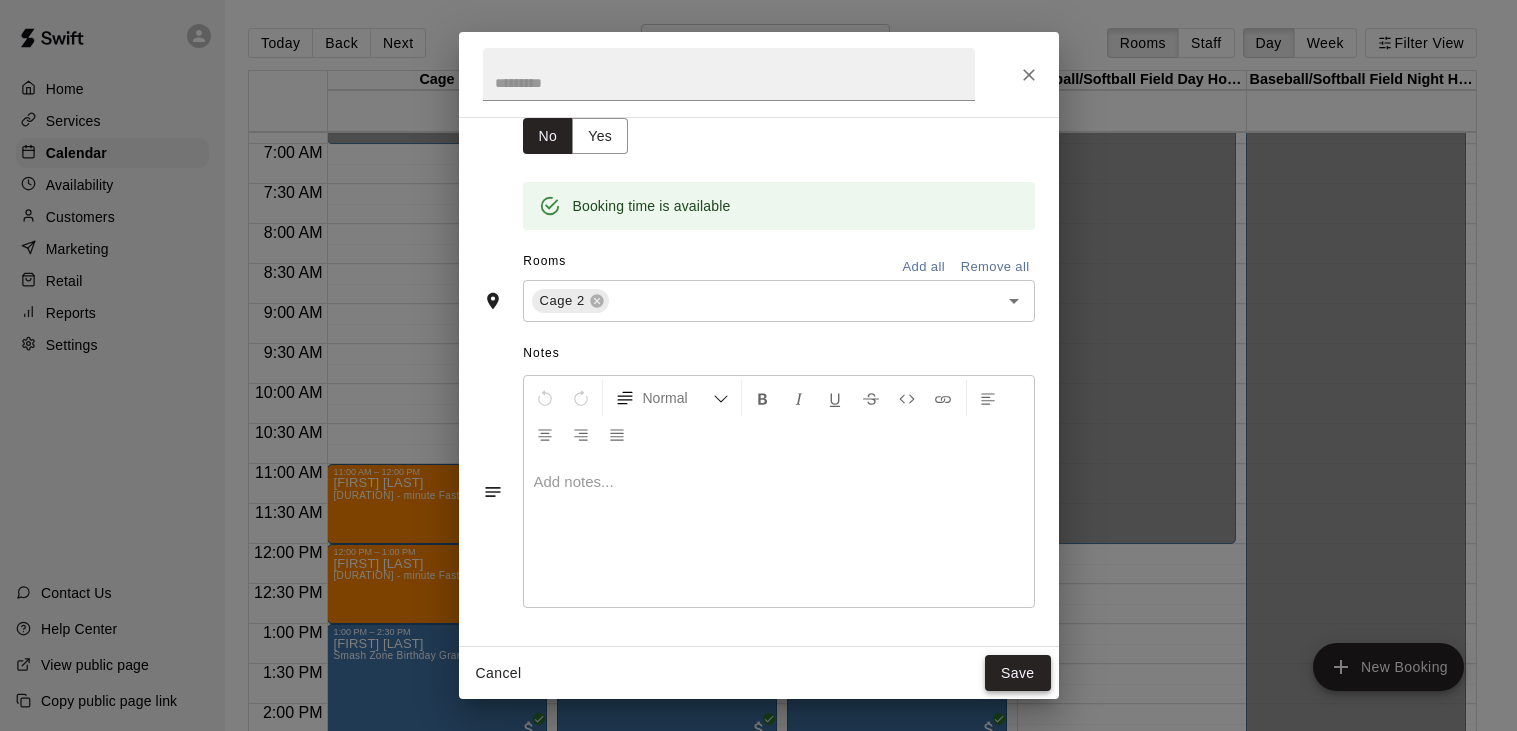click on "Save" at bounding box center (1018, 673) 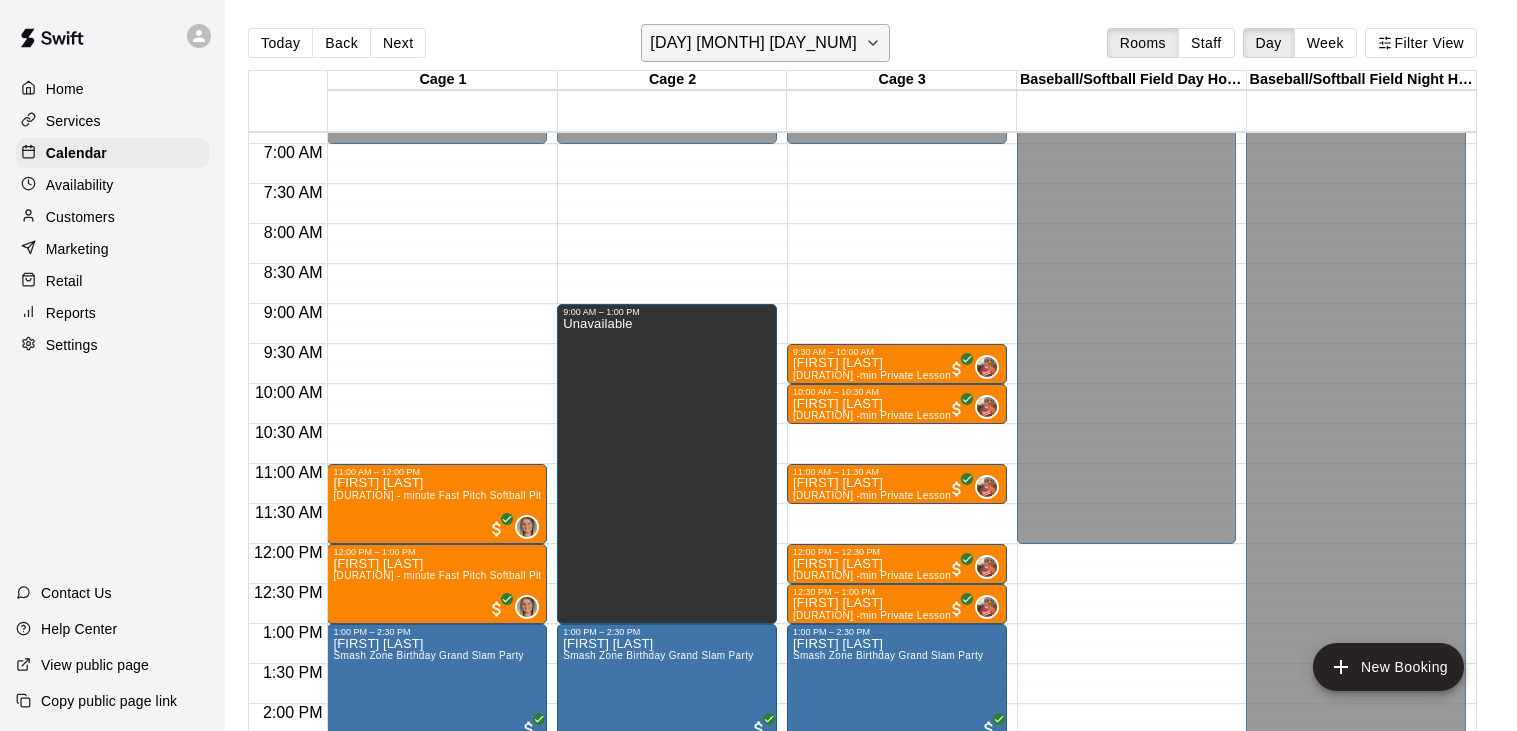 click 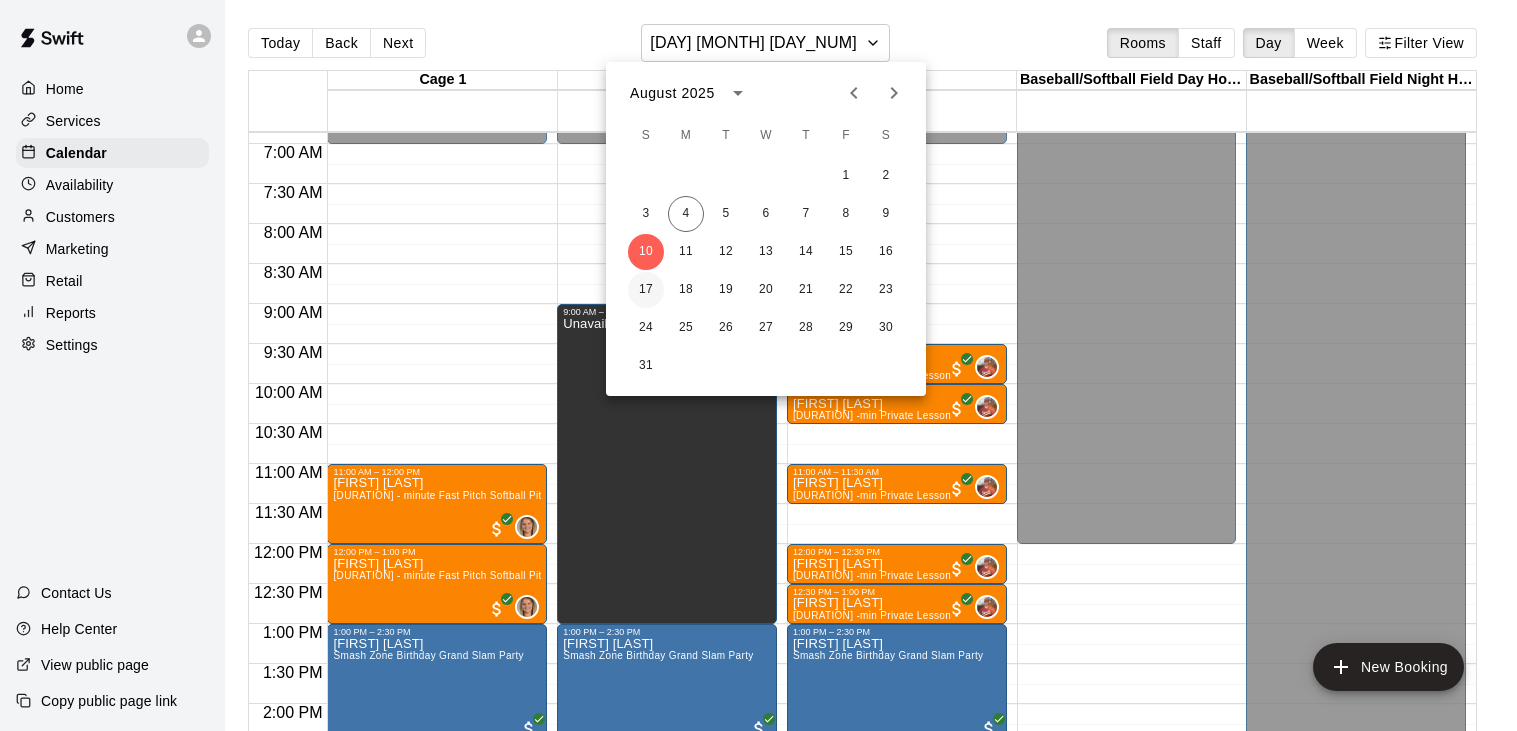 click on "17" at bounding box center [646, 290] 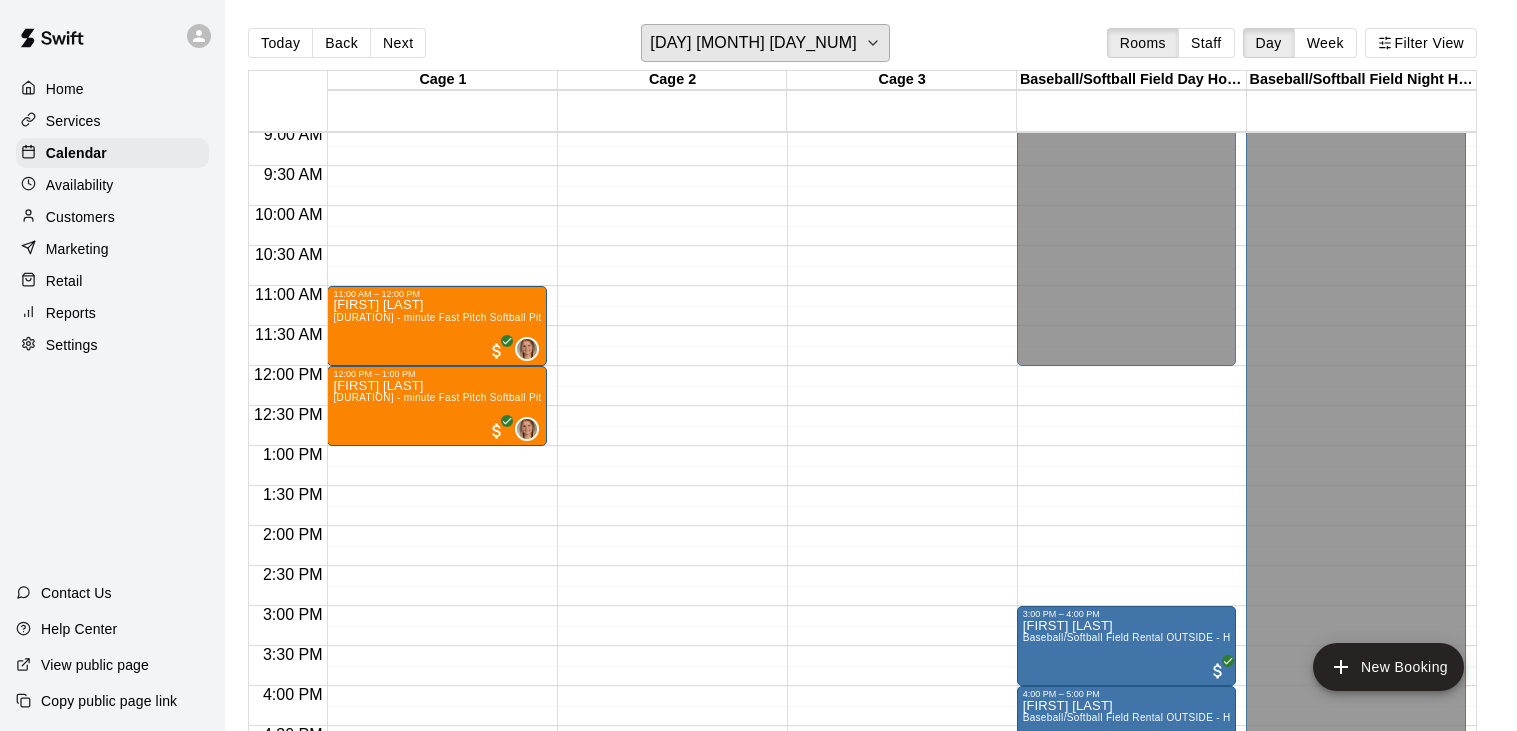 scroll, scrollTop: 724, scrollLeft: 0, axis: vertical 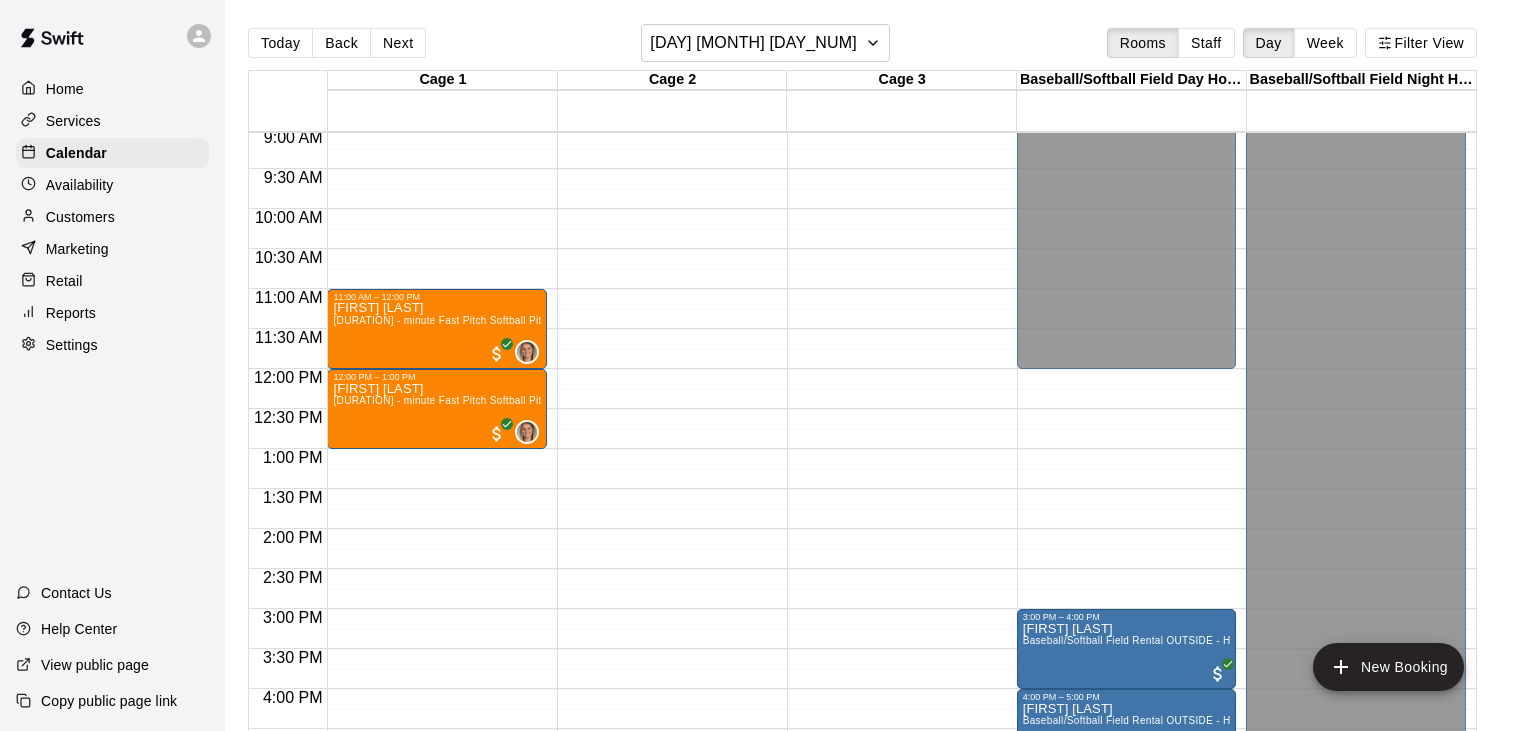 click on "12:00 AM – 7:00 AM Closed" at bounding box center (667, 369) 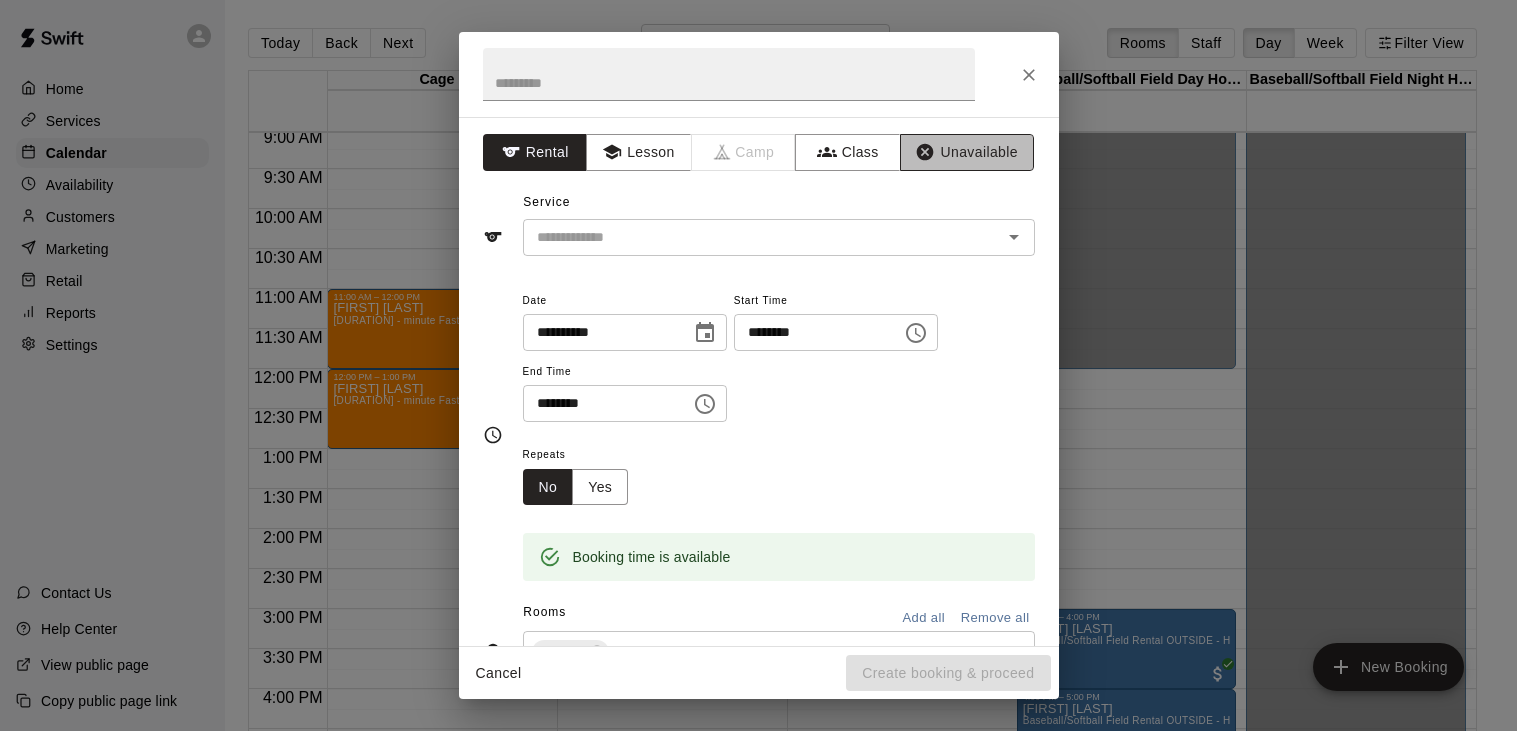 click on "Unavailable" at bounding box center [967, 152] 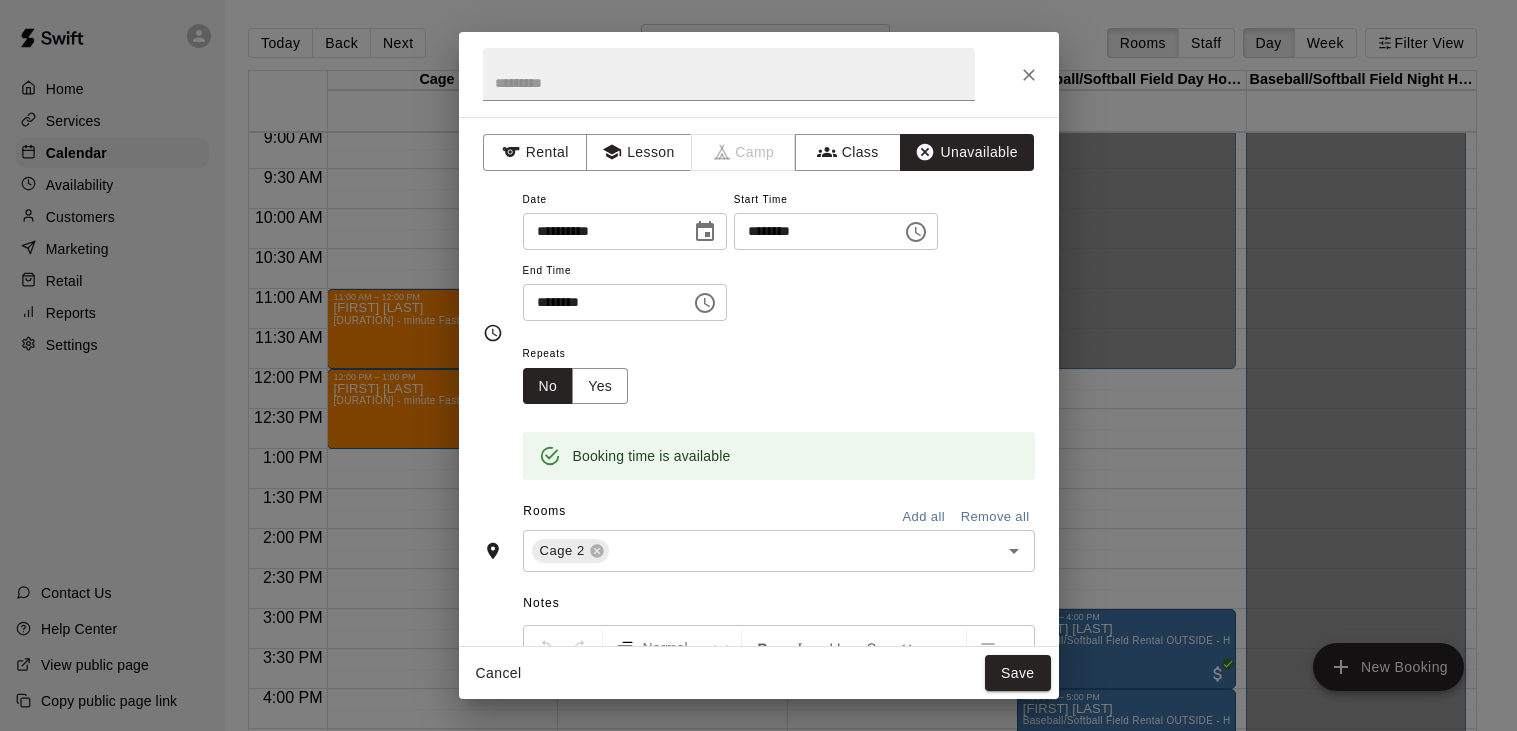 click 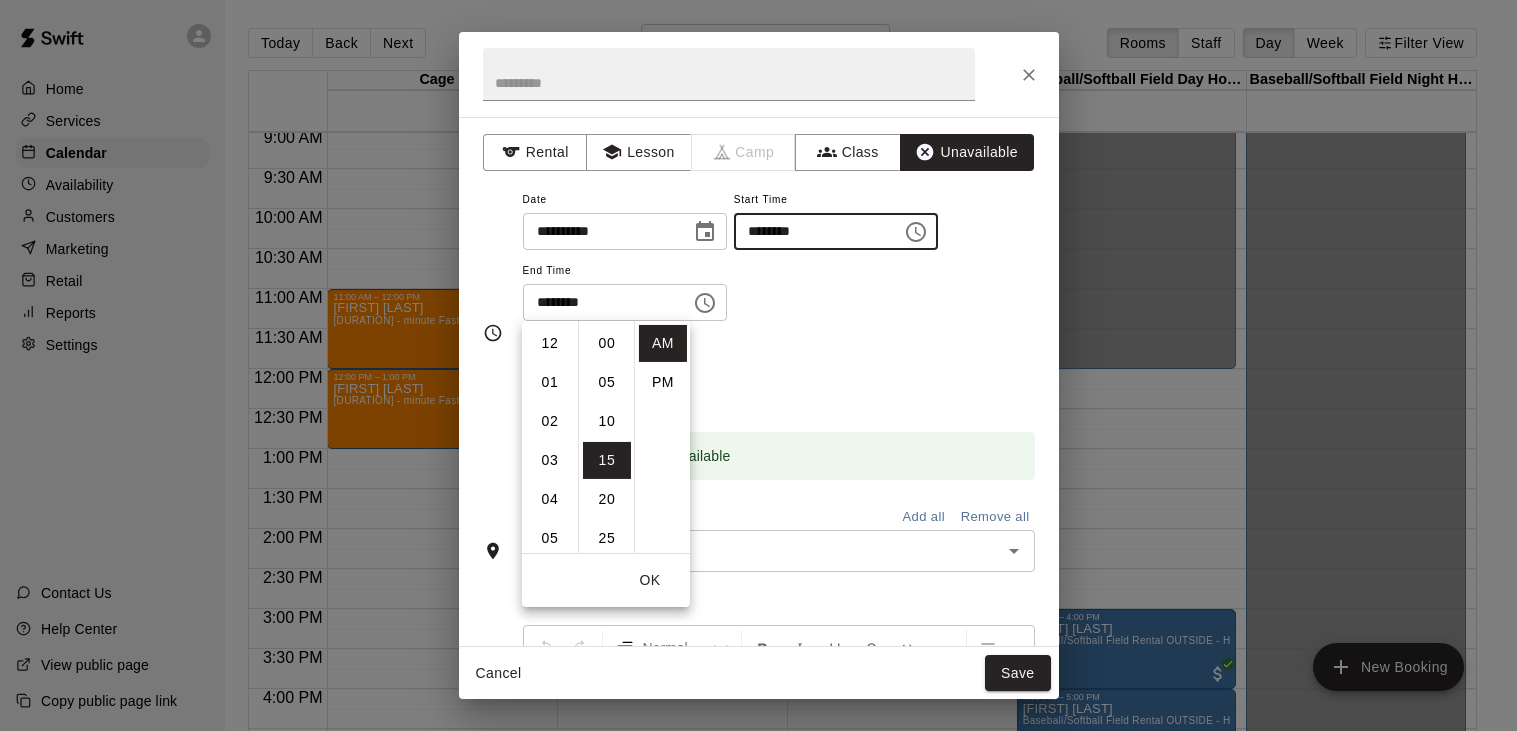 scroll, scrollTop: 350, scrollLeft: 0, axis: vertical 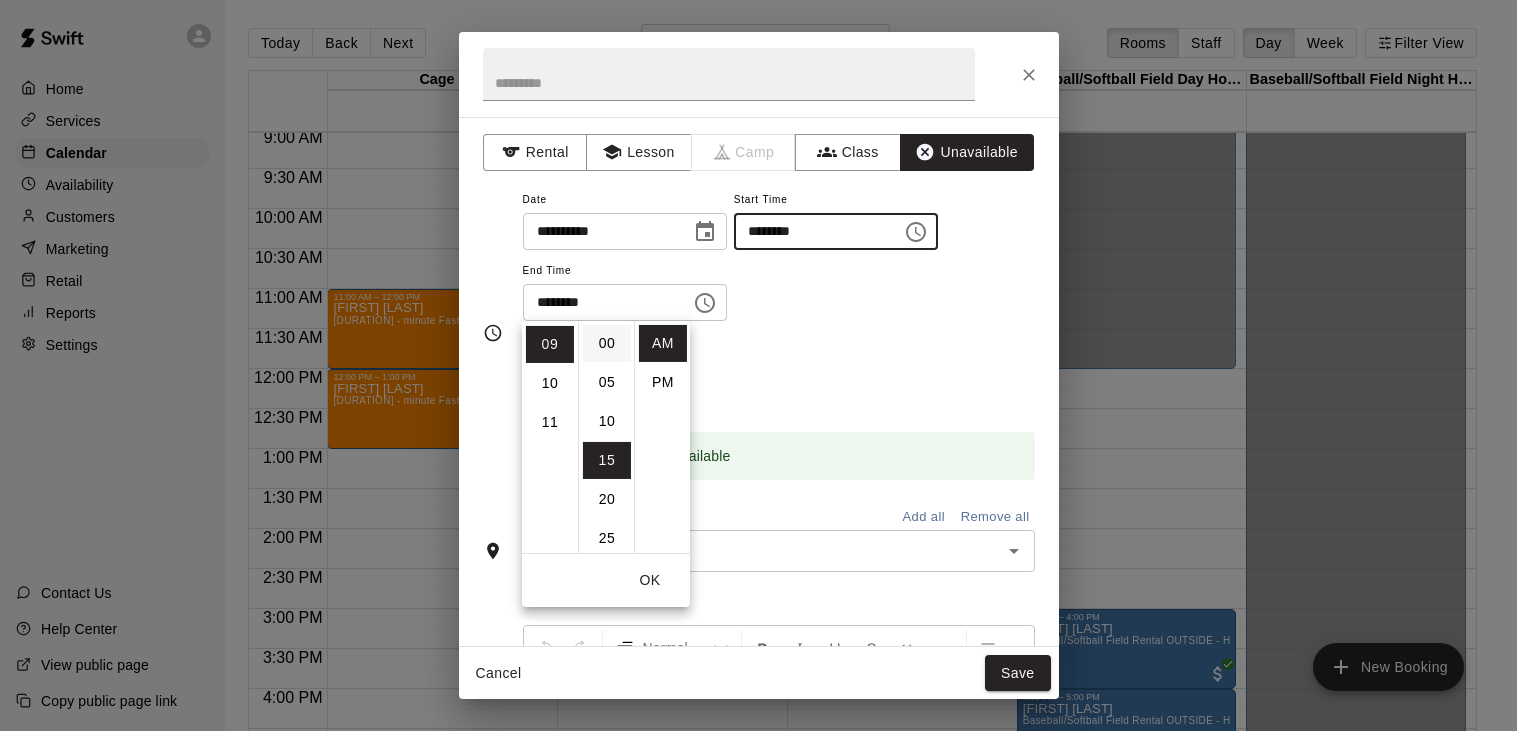 click on "00" at bounding box center [607, 343] 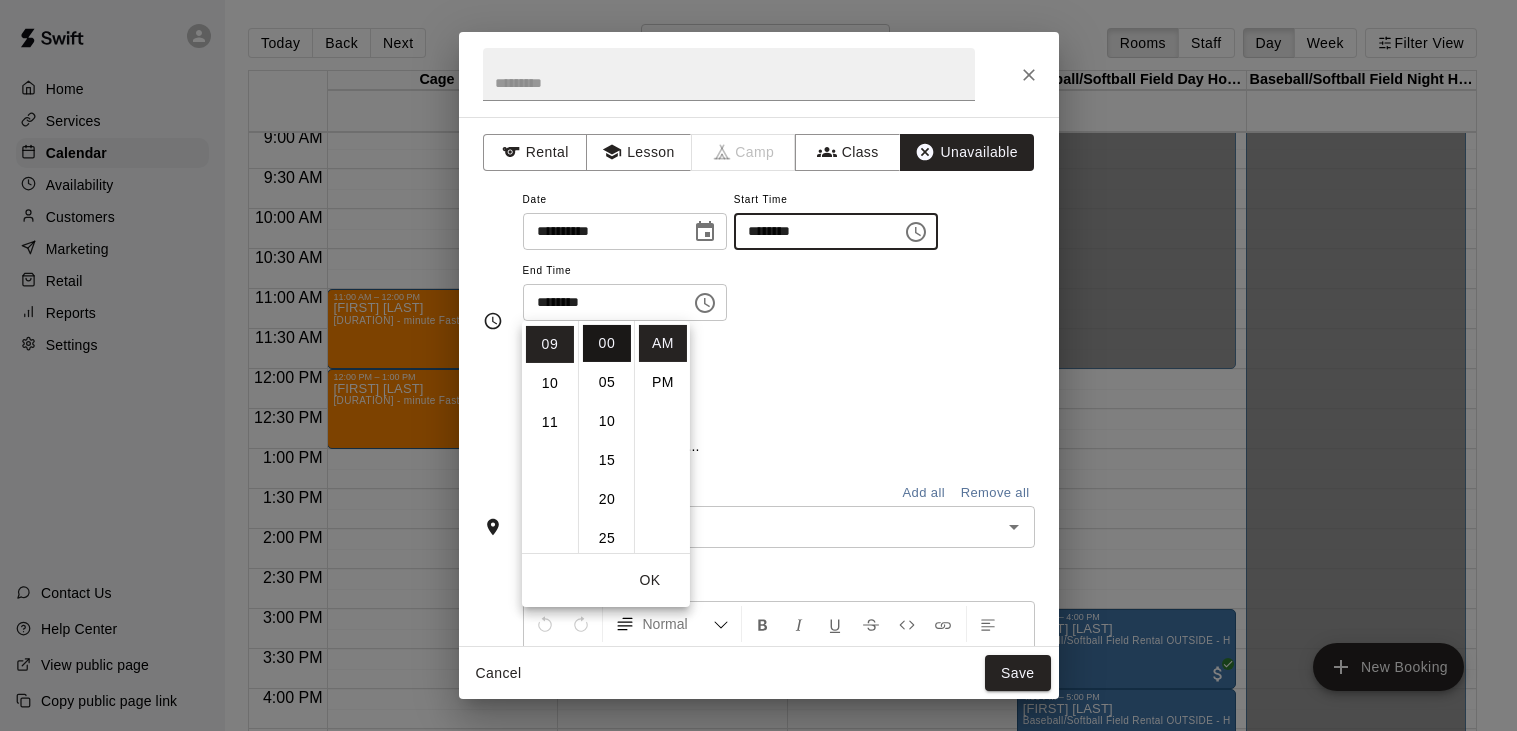 type on "********" 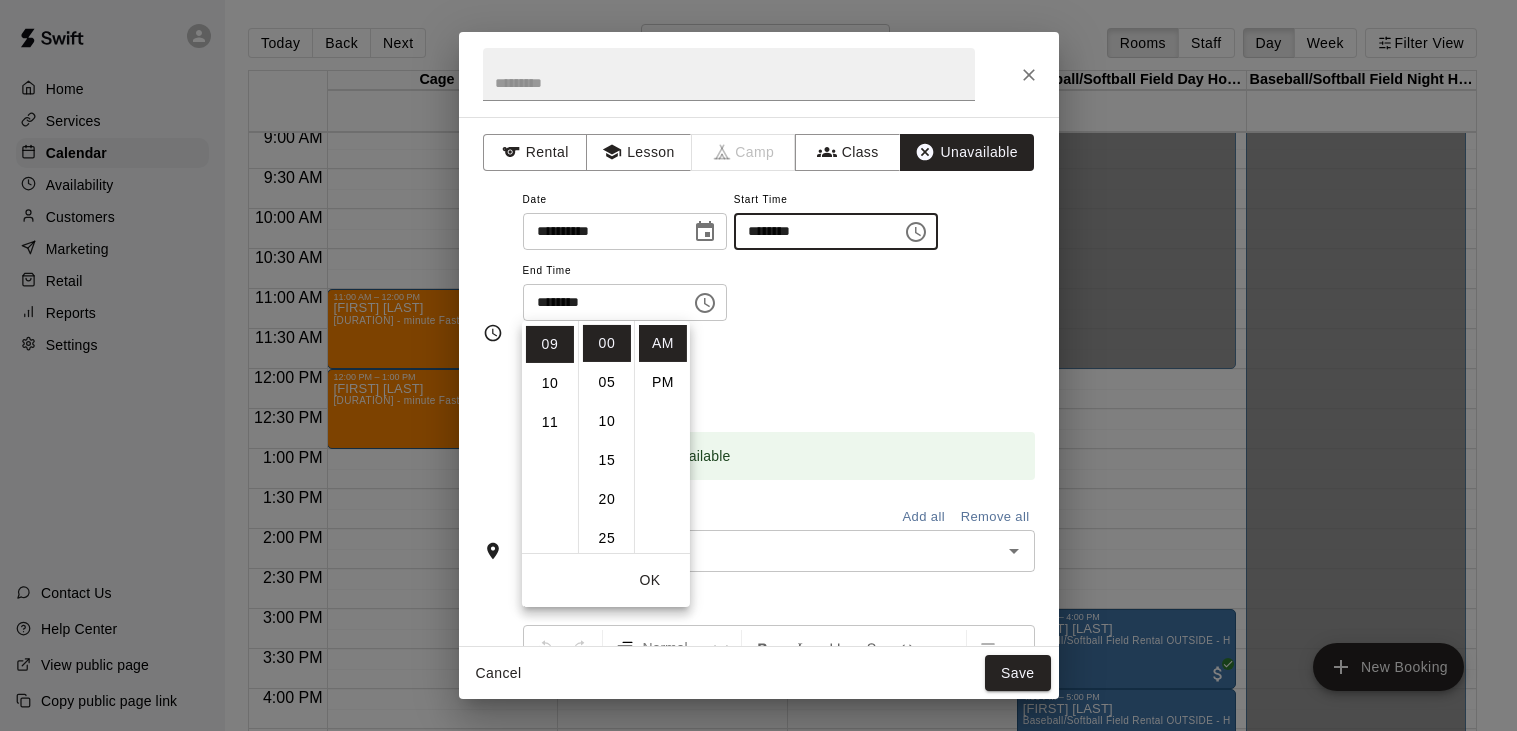 click on "**********" at bounding box center [779, 254] 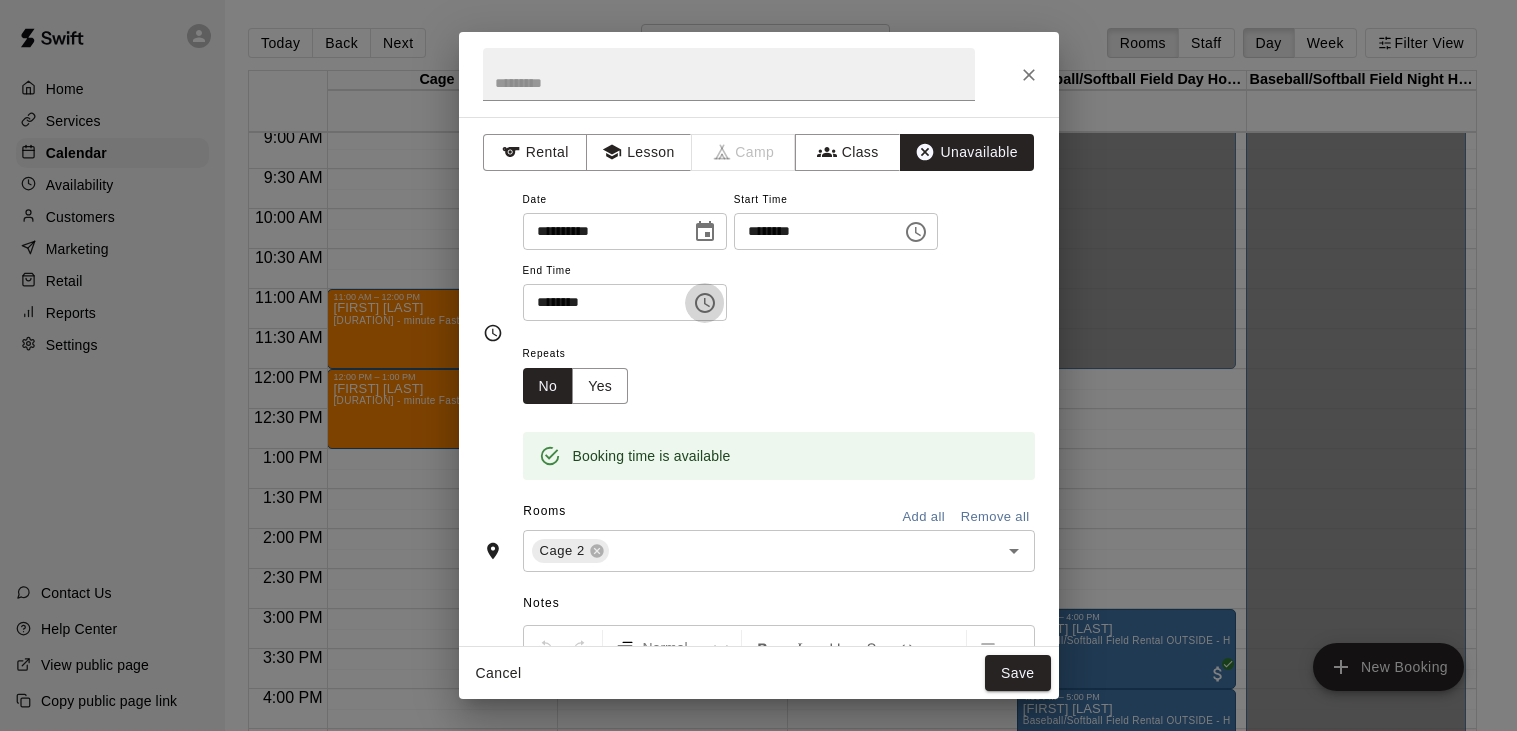 click 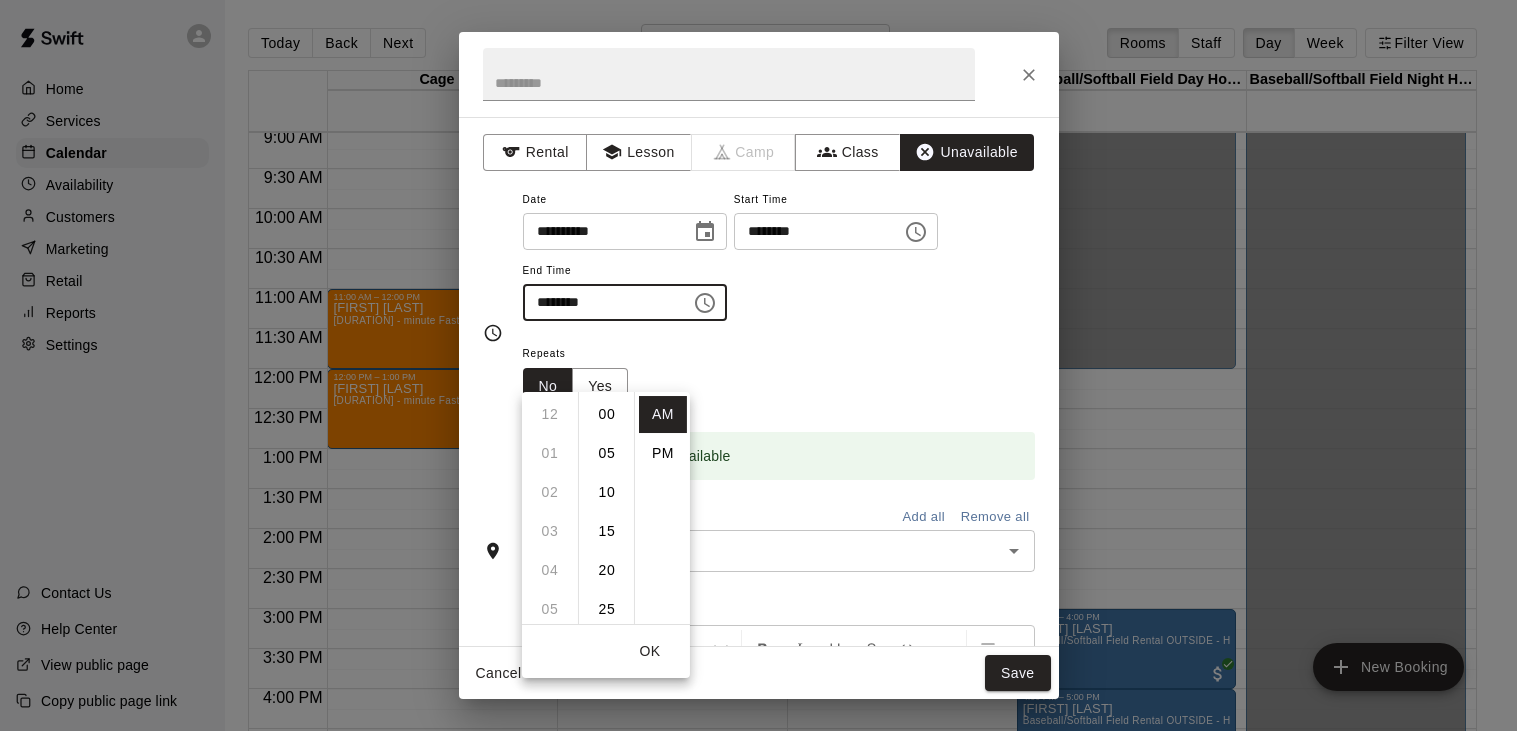 scroll, scrollTop: 350, scrollLeft: 0, axis: vertical 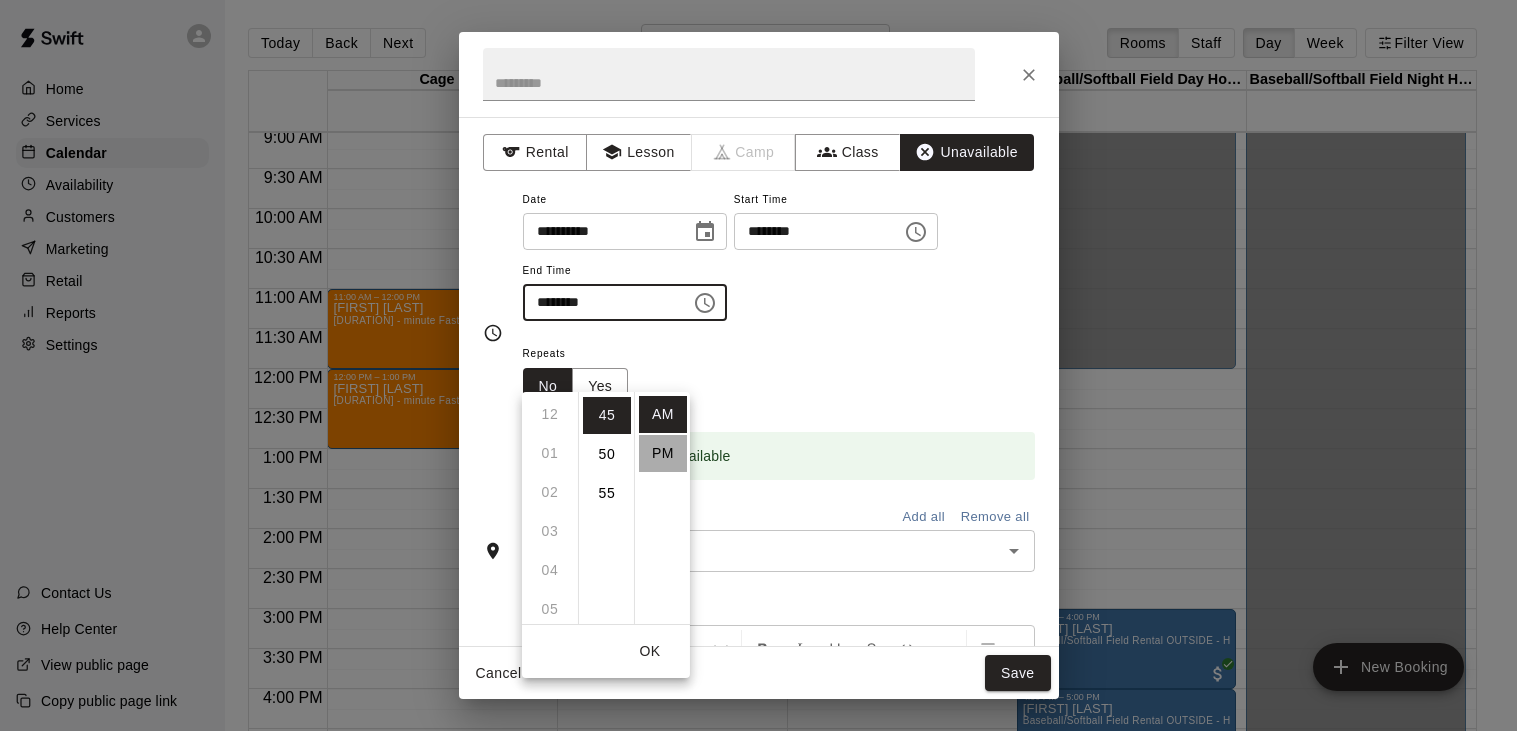 click on "PM" at bounding box center (663, 453) 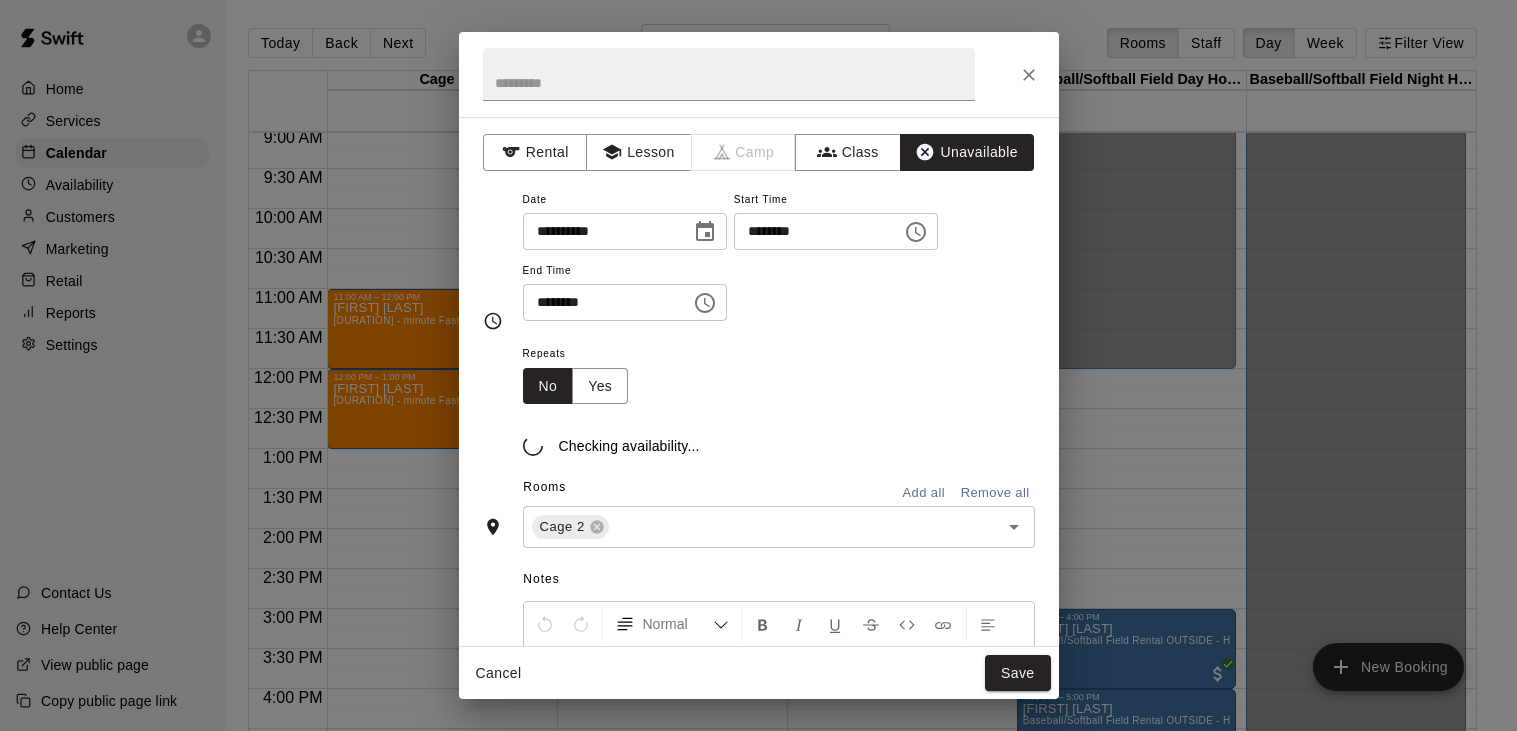 scroll, scrollTop: 0, scrollLeft: 0, axis: both 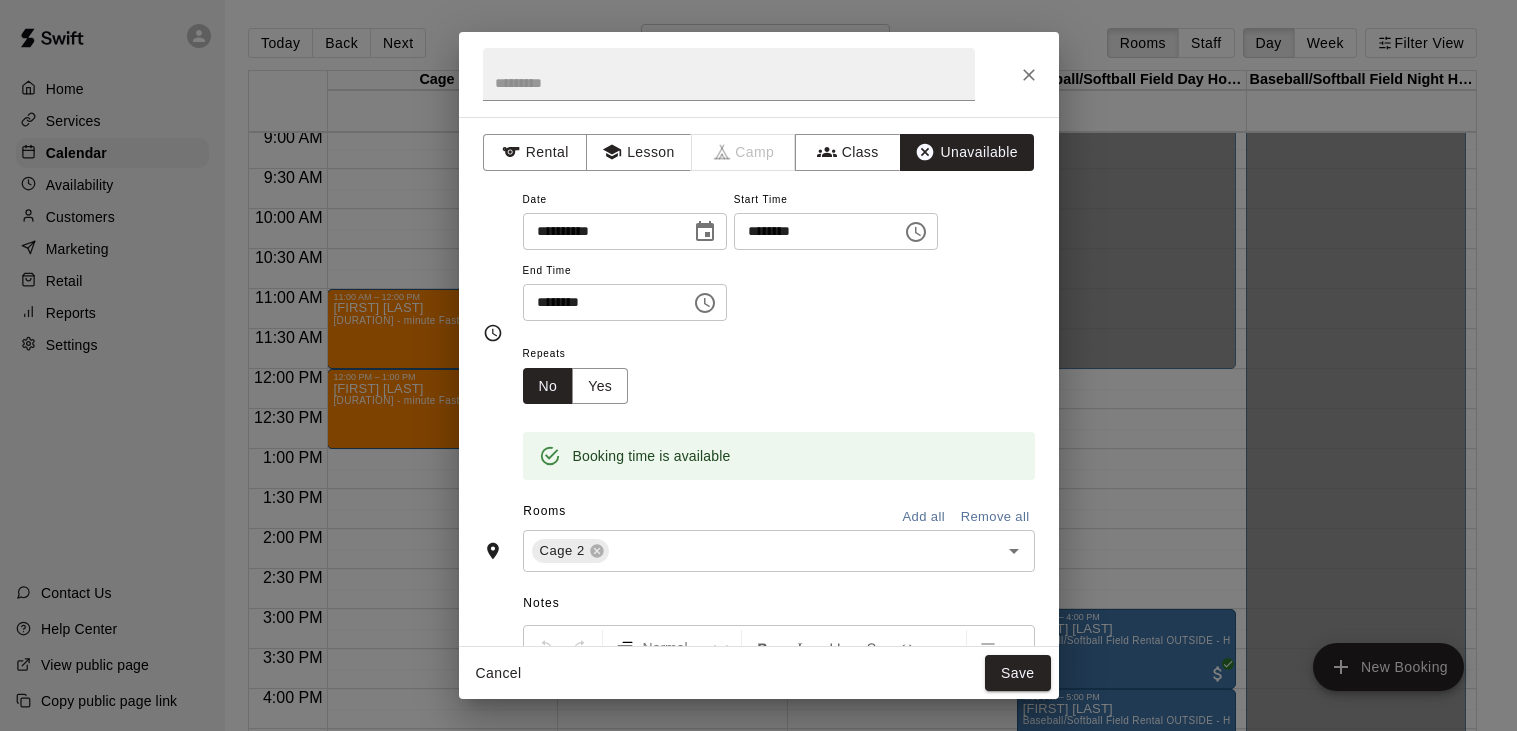 click 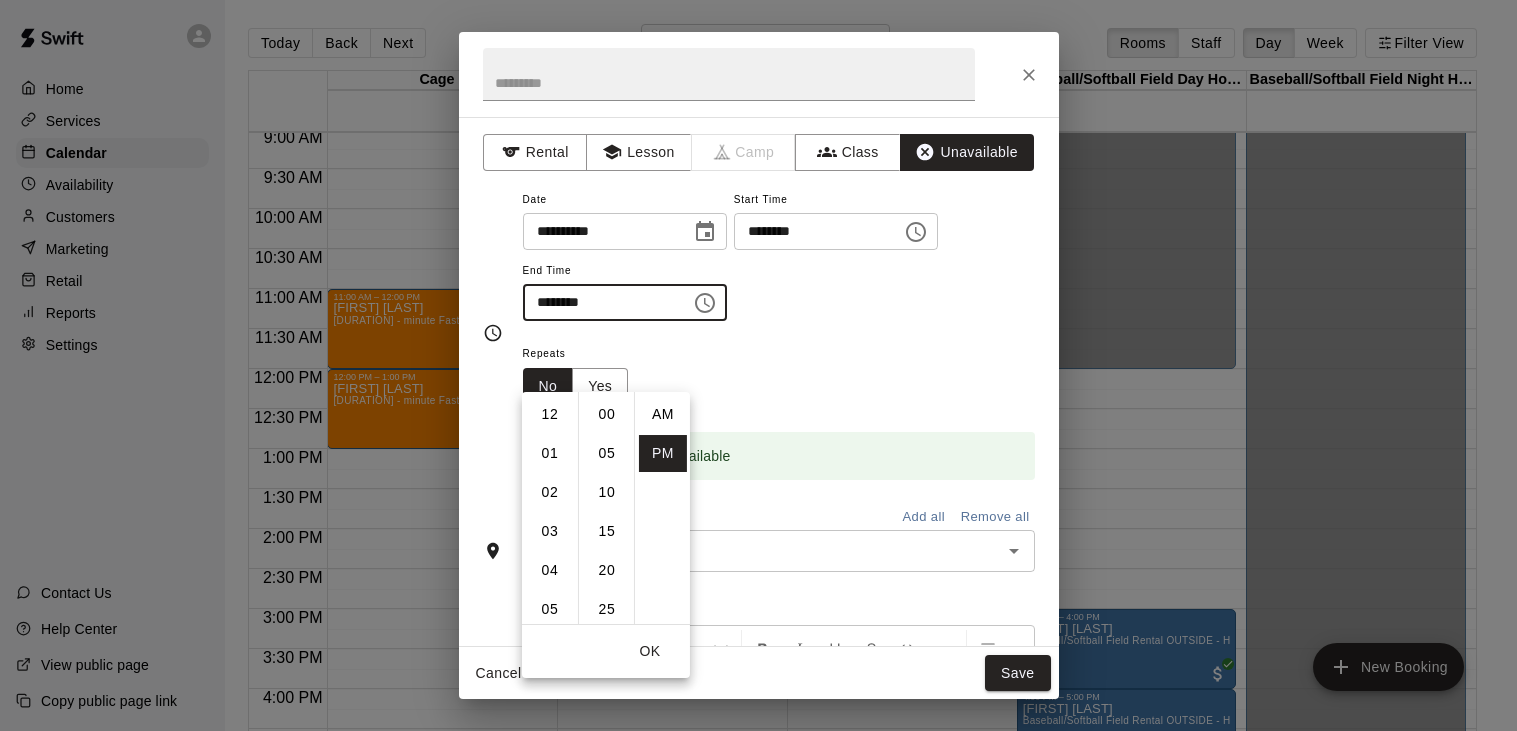scroll, scrollTop: 350, scrollLeft: 0, axis: vertical 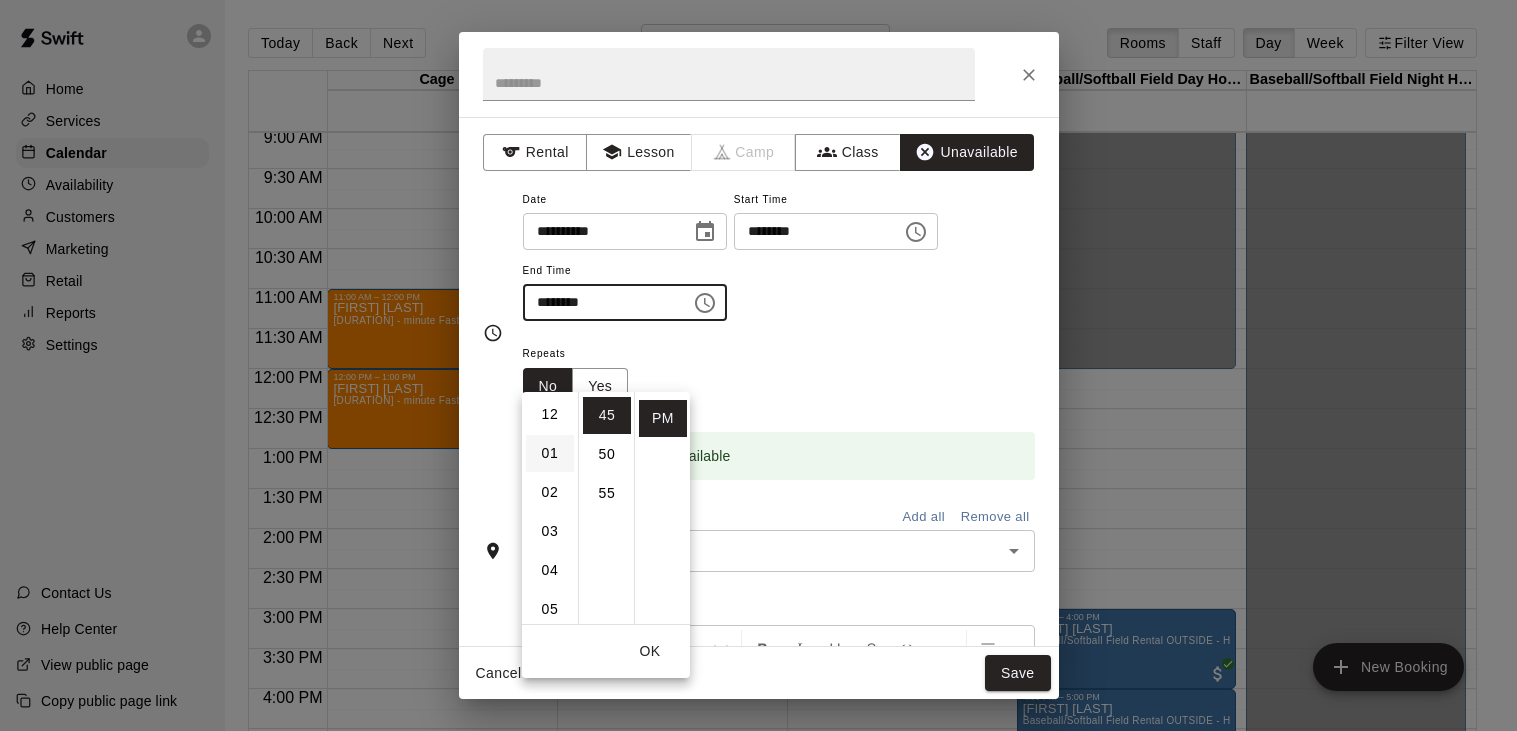 click on "01" at bounding box center (550, 453) 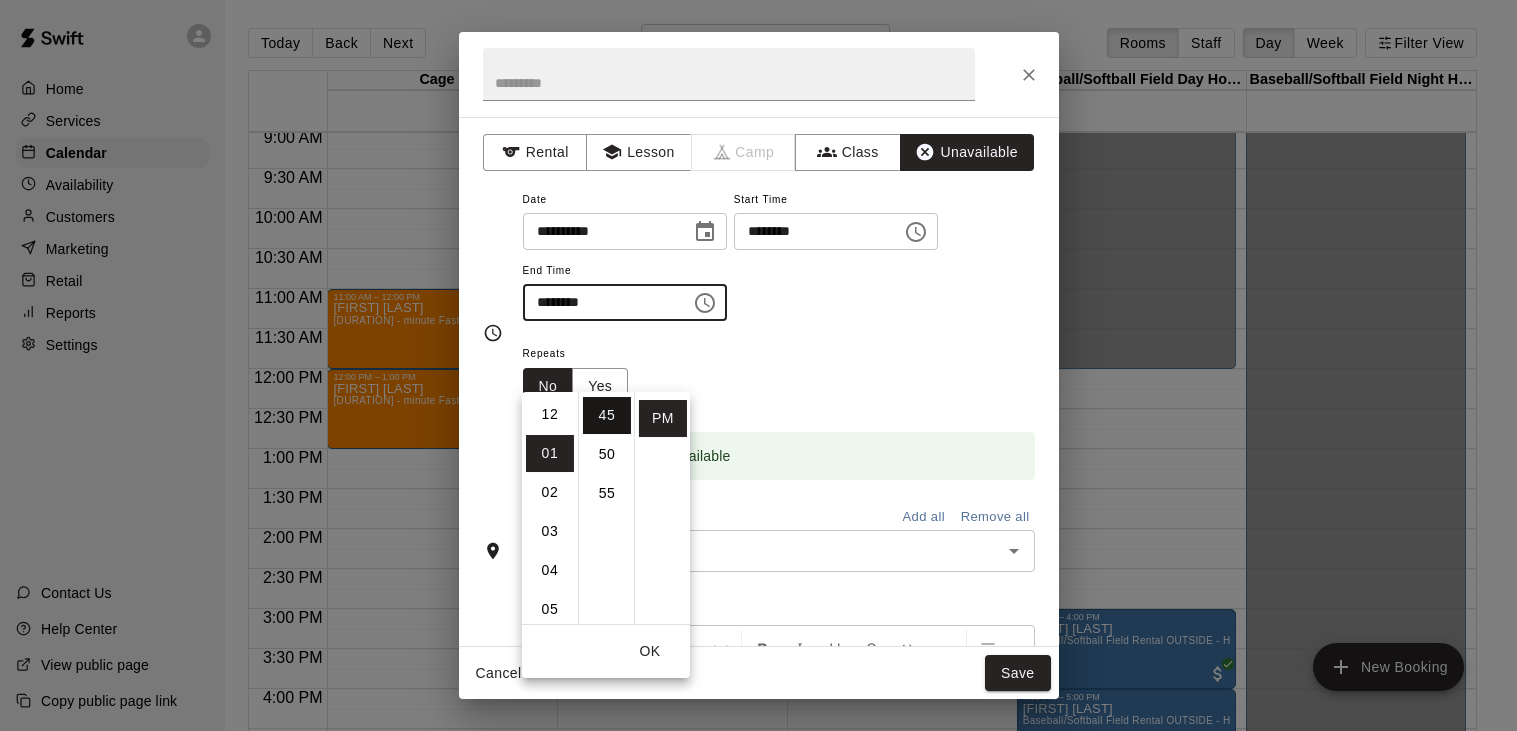 scroll, scrollTop: 38, scrollLeft: 0, axis: vertical 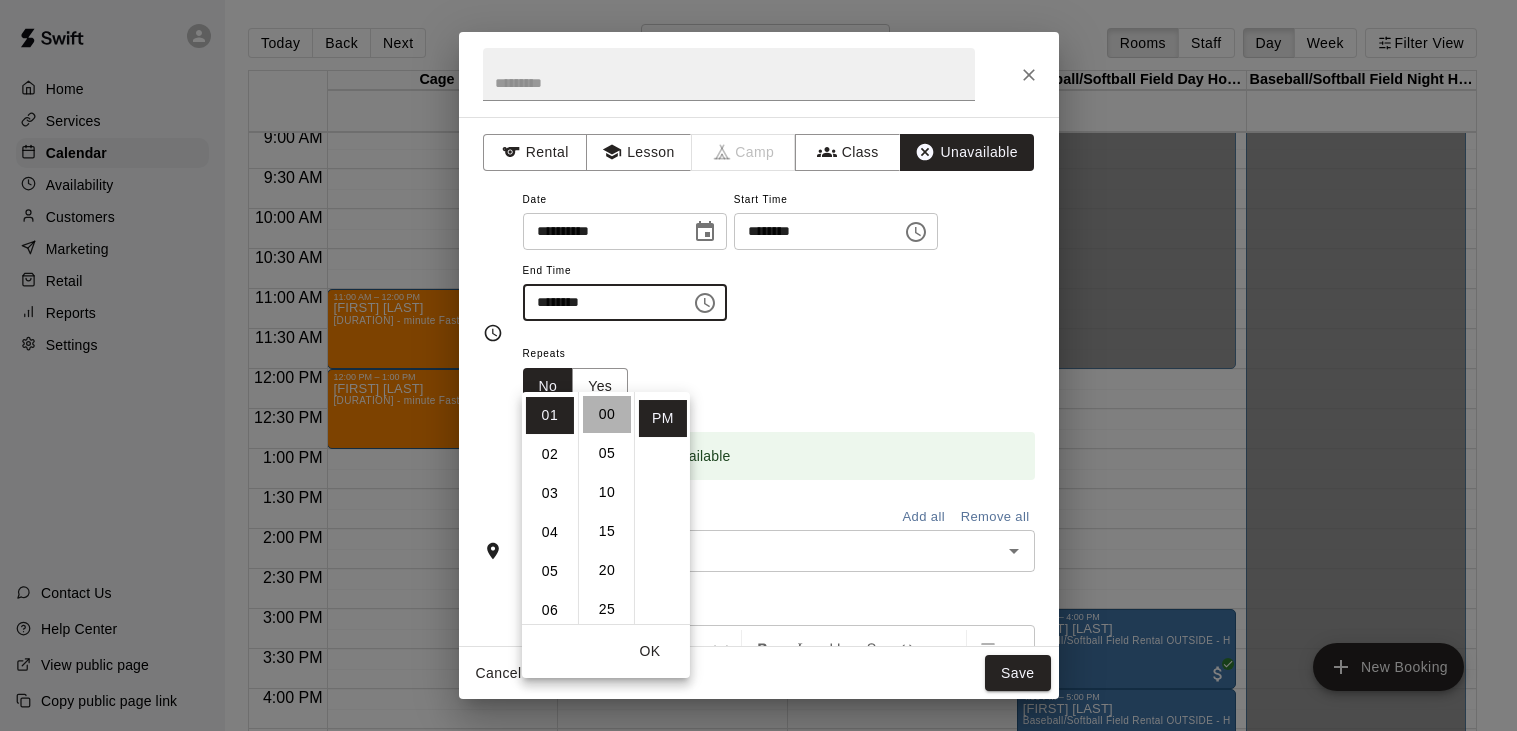 click on "00" at bounding box center (607, 414) 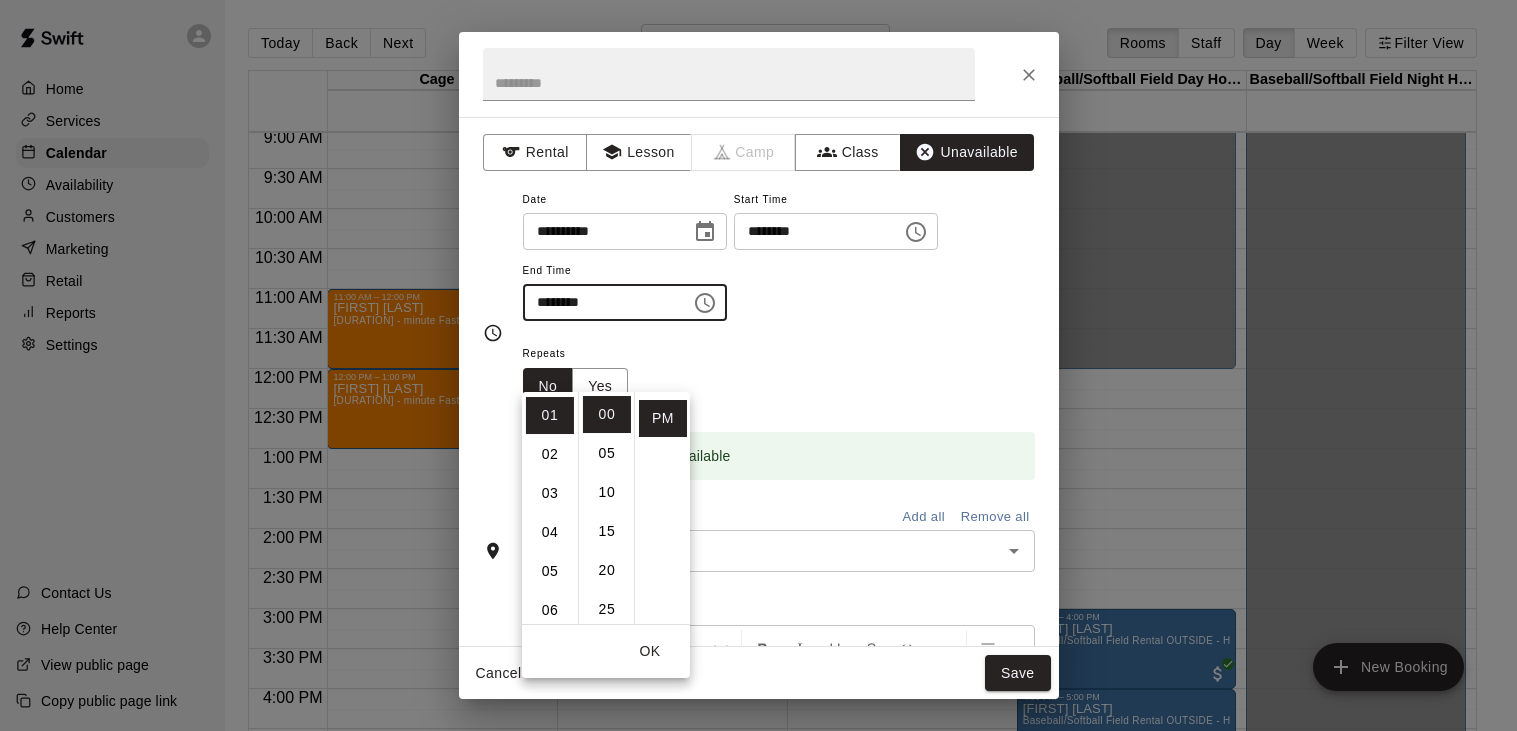 click on "Repeats No Yes" at bounding box center [779, 372] 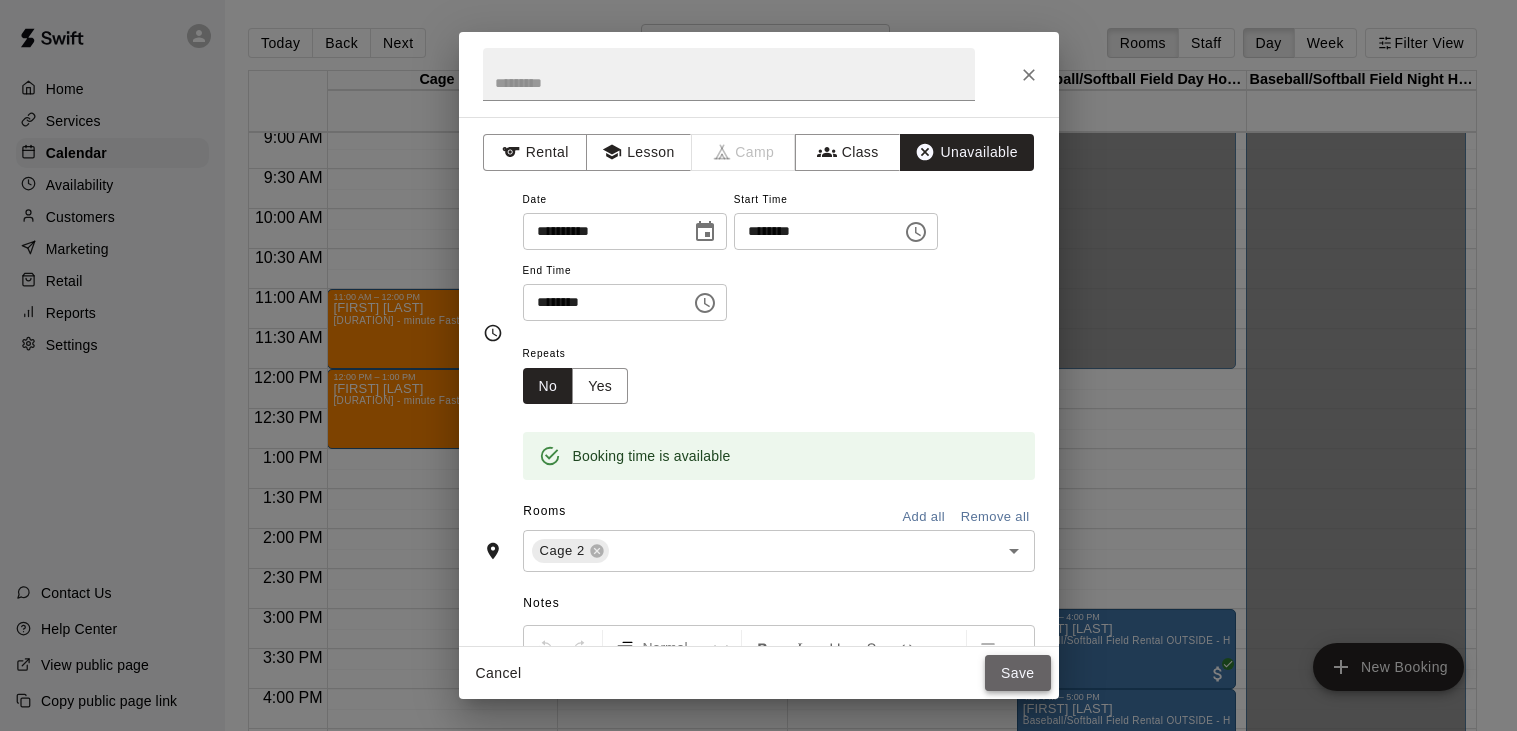 click on "Save" at bounding box center [1018, 673] 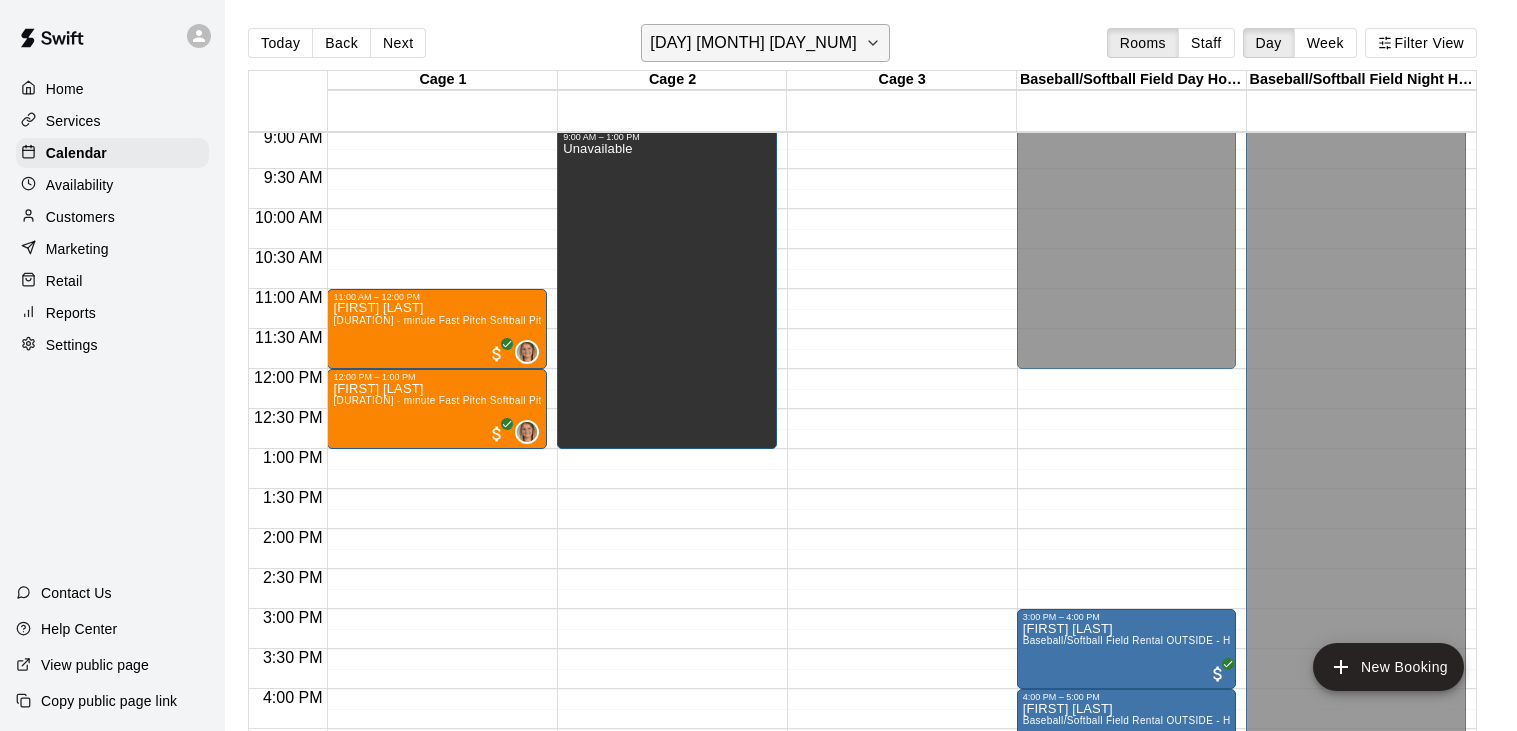 click 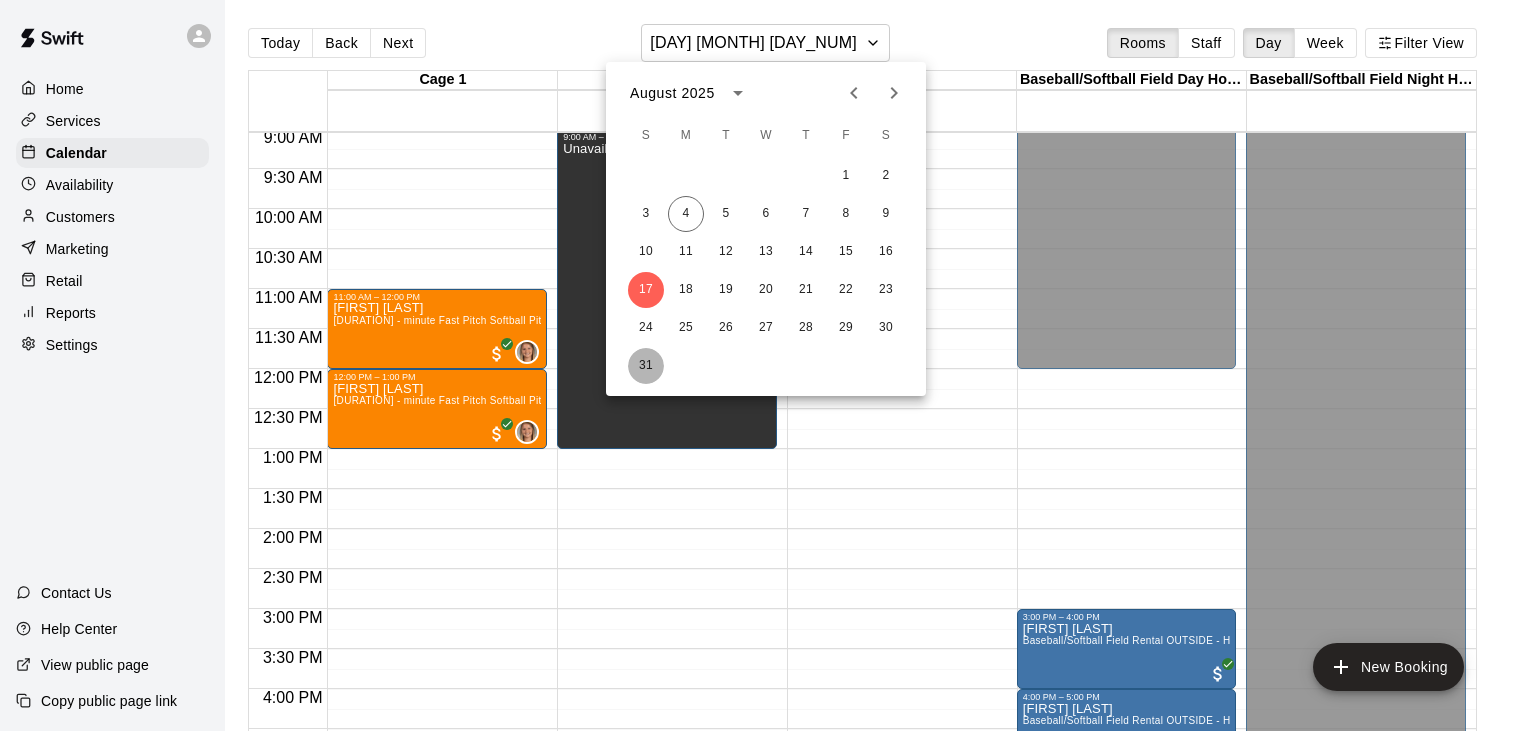 click on "31" at bounding box center [646, 366] 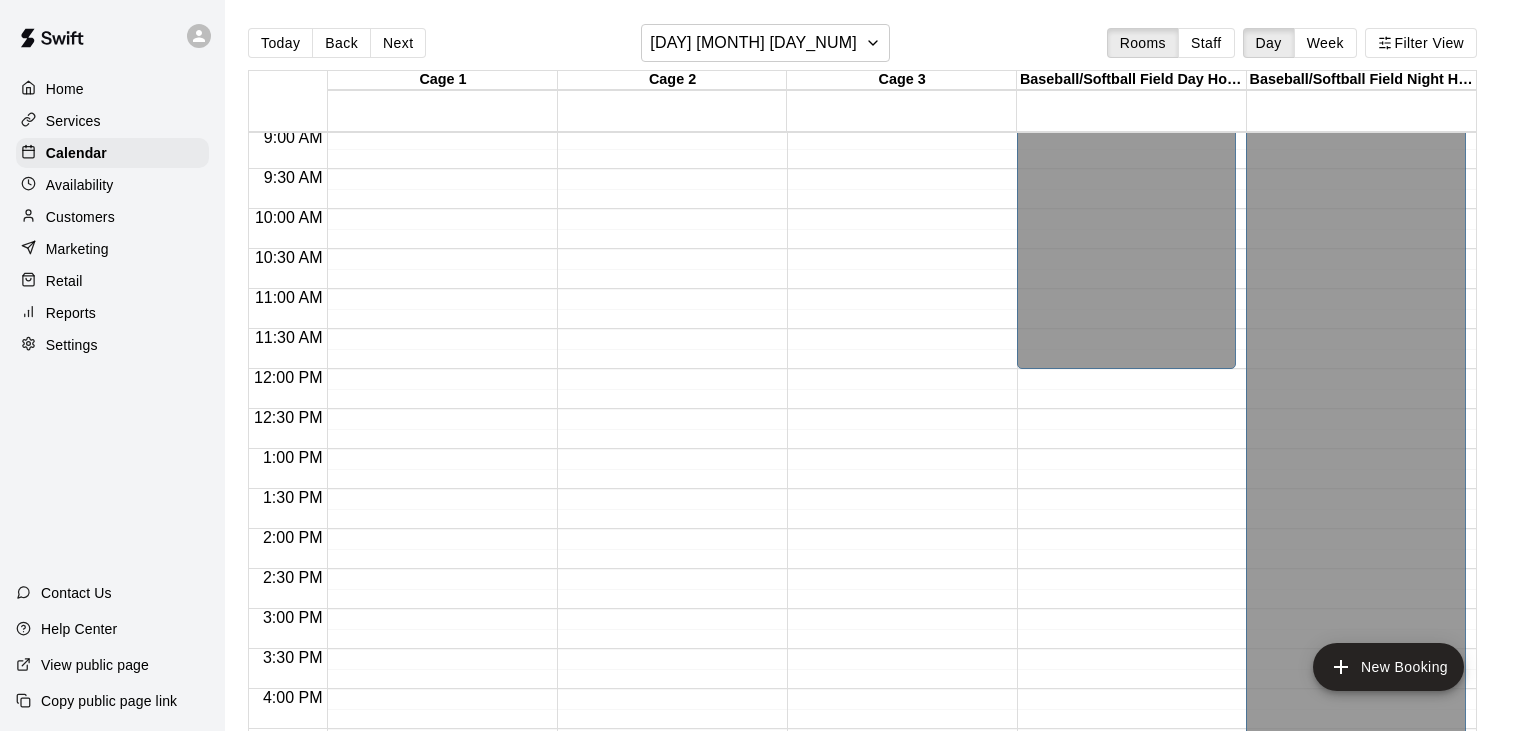 click on "12:00 AM – 7:00 AM Closed" at bounding box center (667, 369) 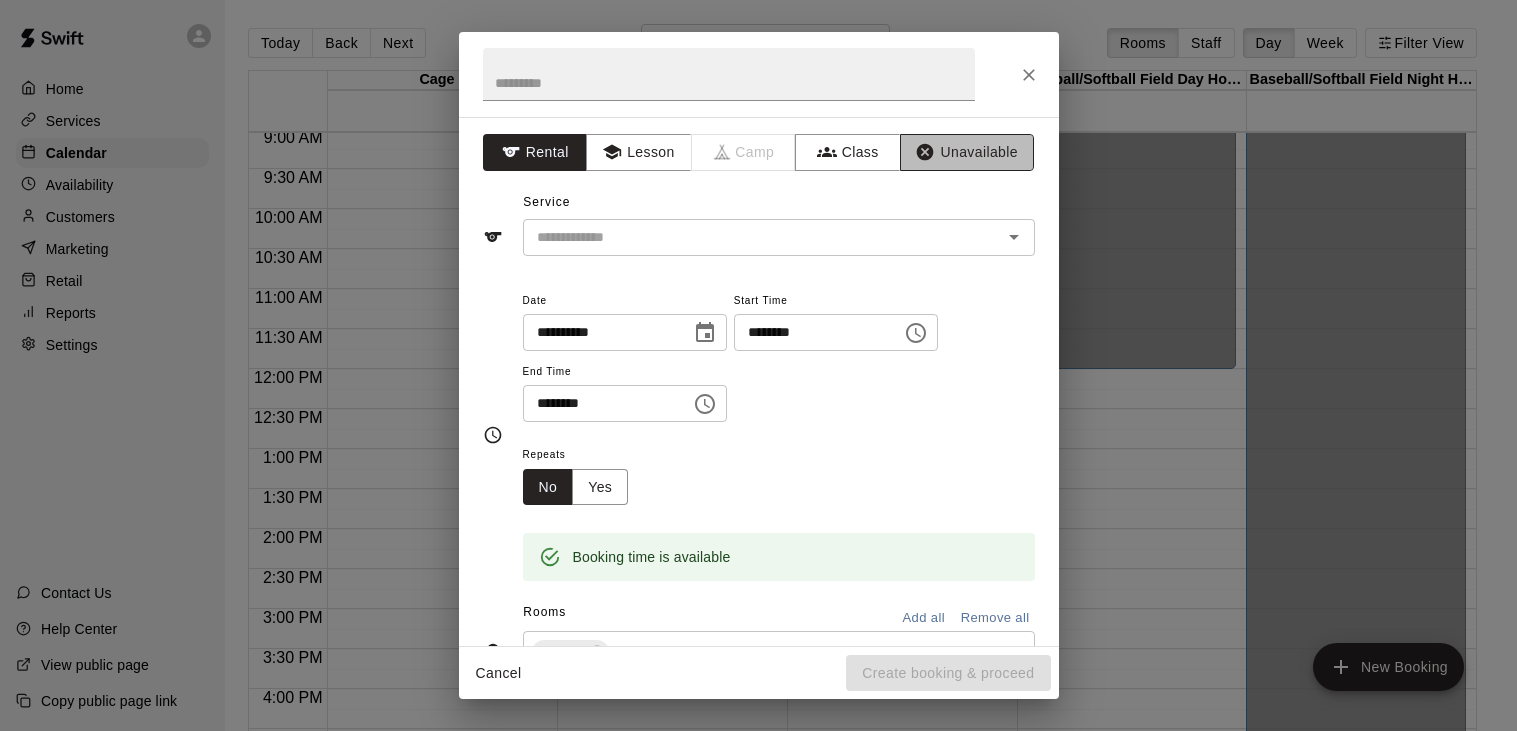 click on "Unavailable" at bounding box center [967, 152] 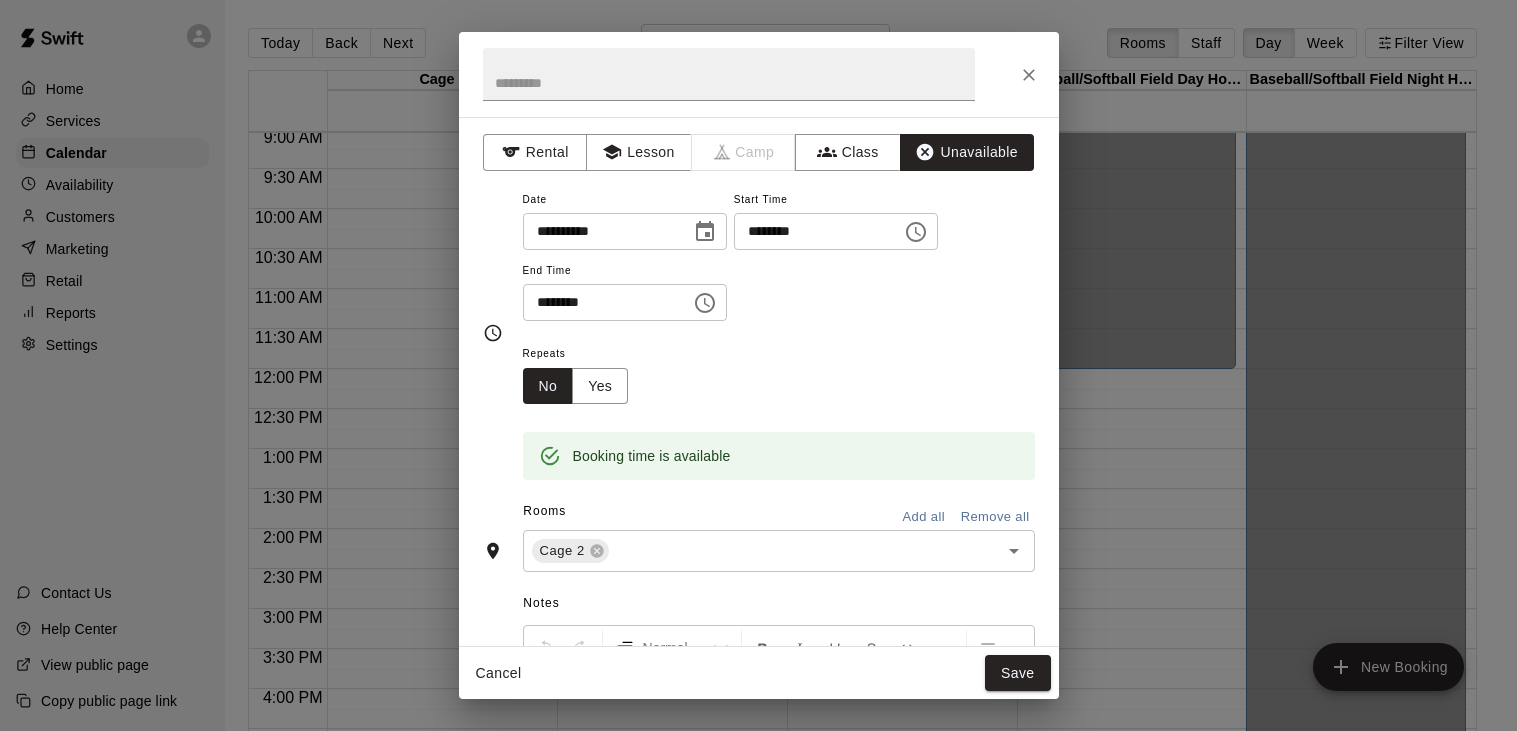 click 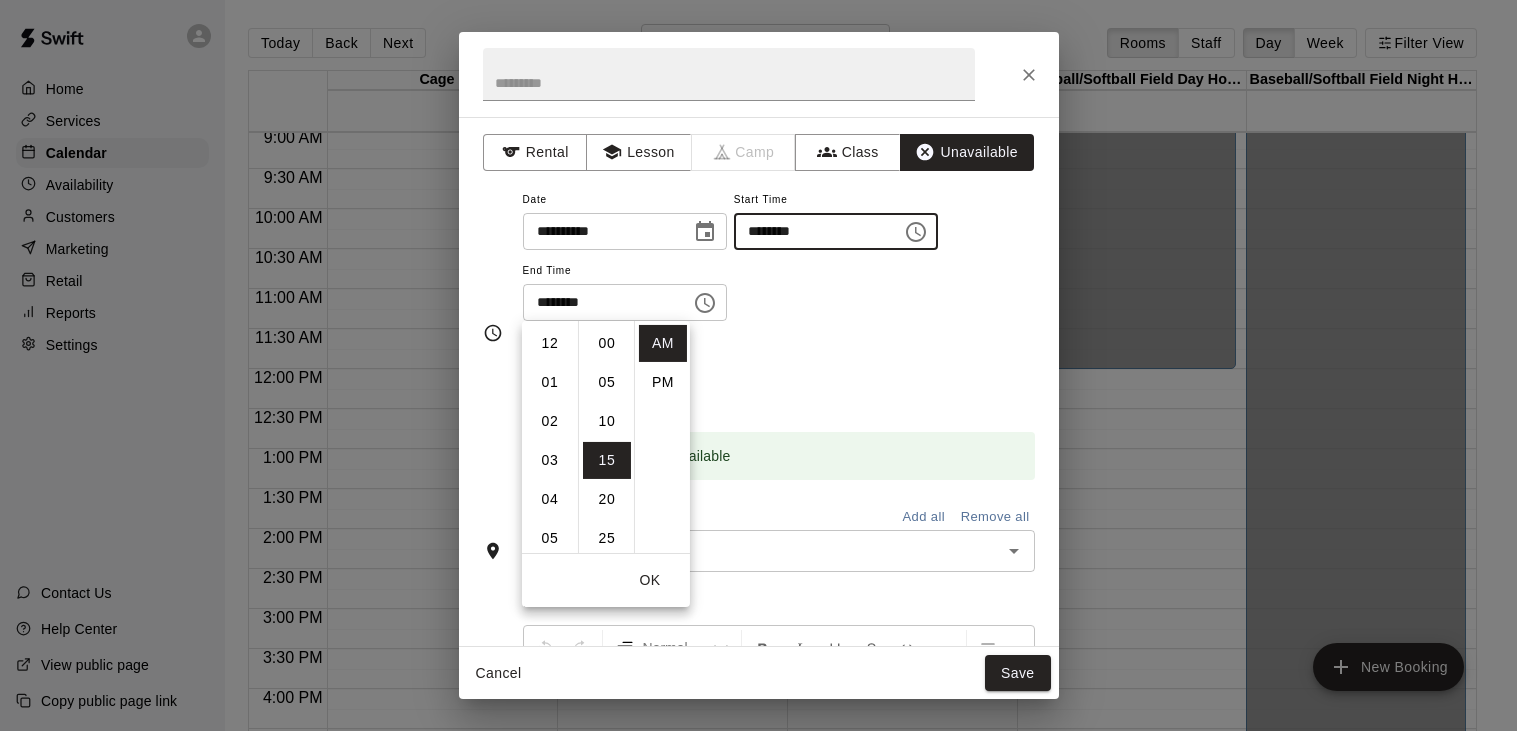 scroll, scrollTop: 350, scrollLeft: 0, axis: vertical 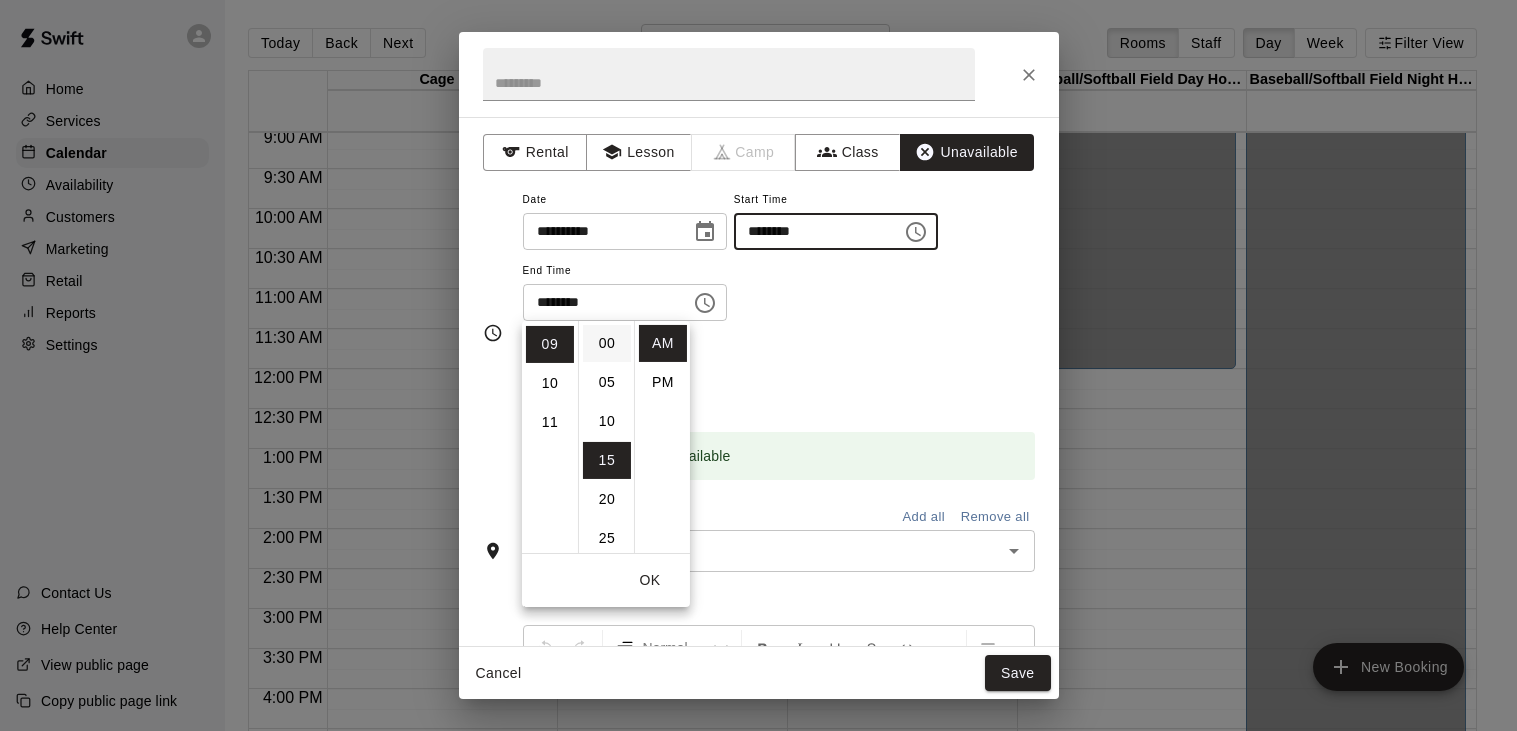 click on "00" at bounding box center (607, 343) 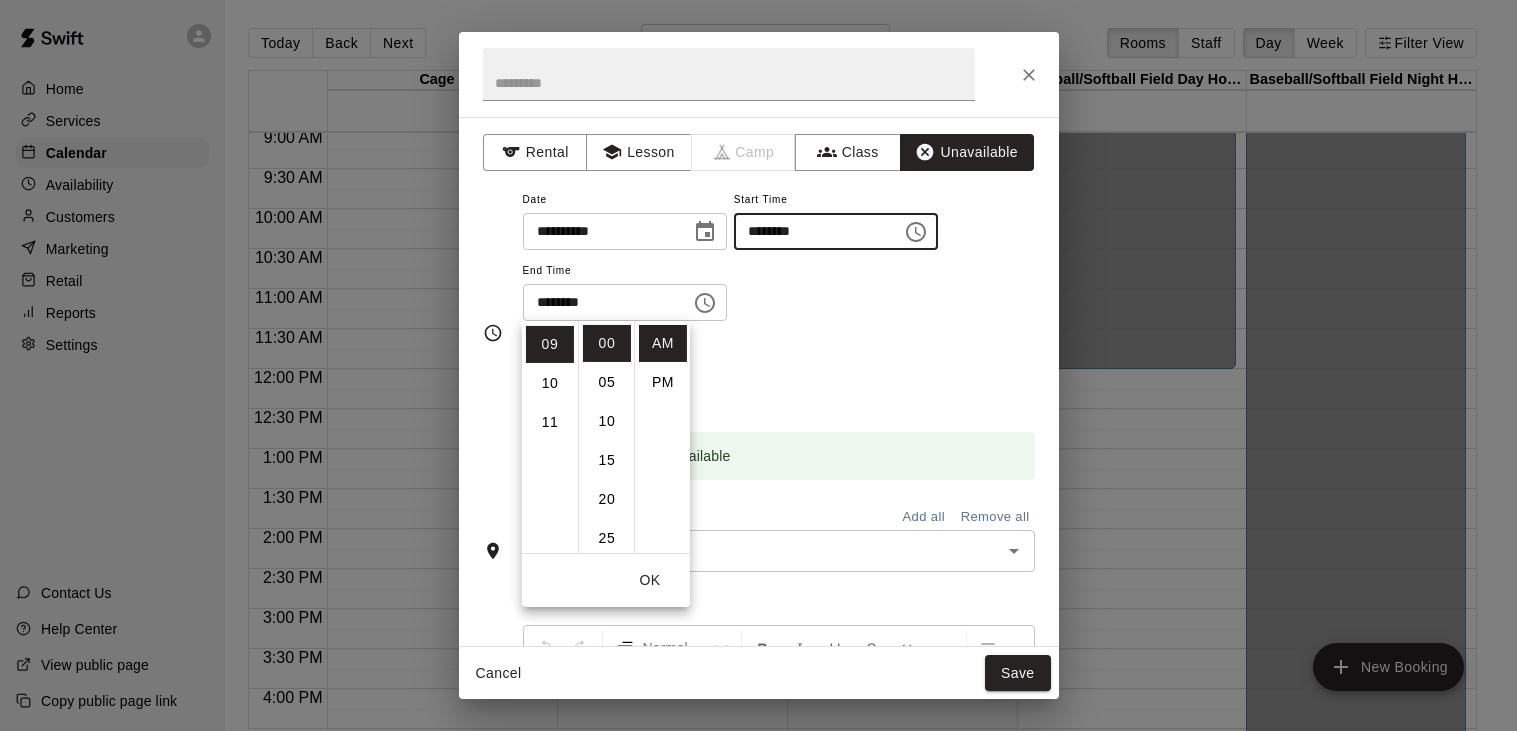 click on "Repeats No Yes" at bounding box center (779, 372) 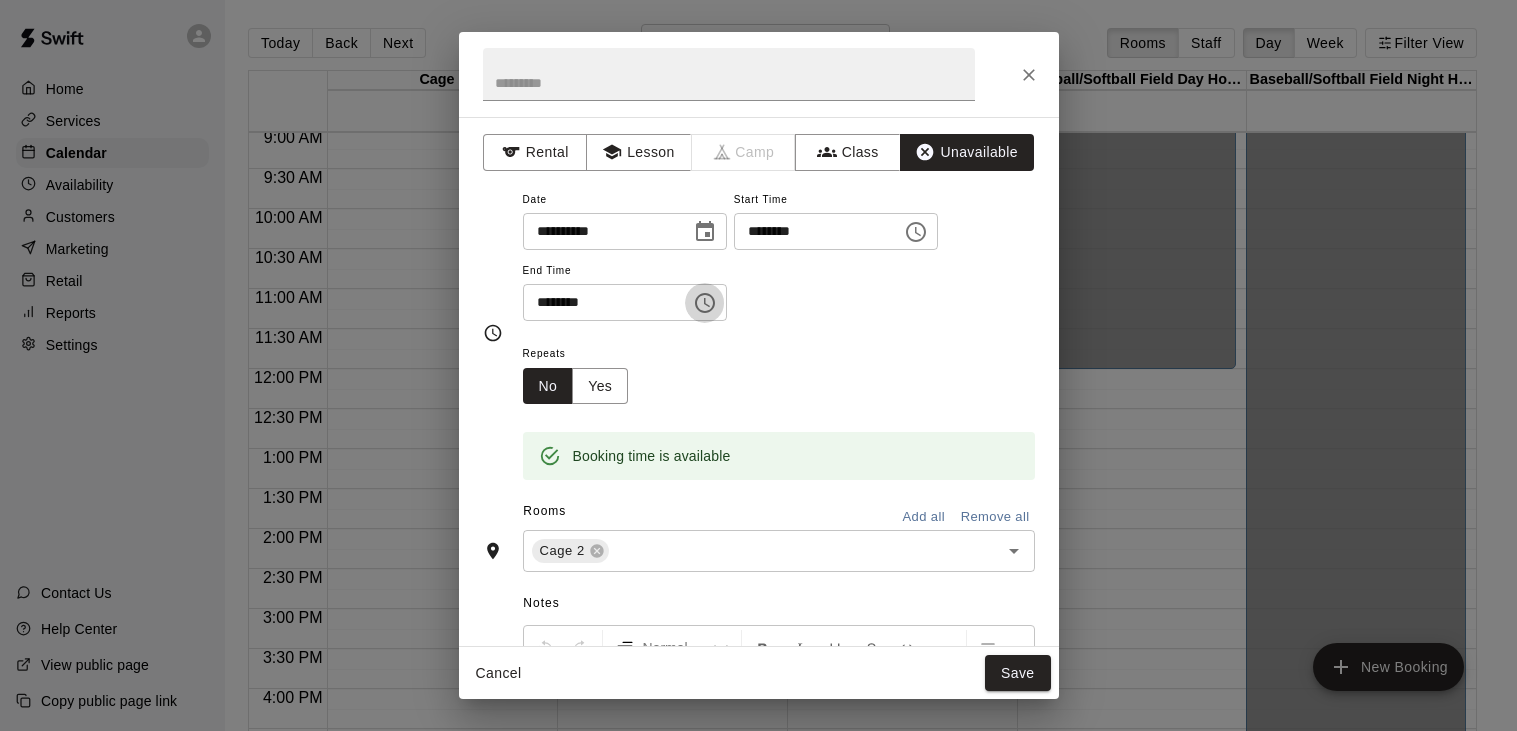 click 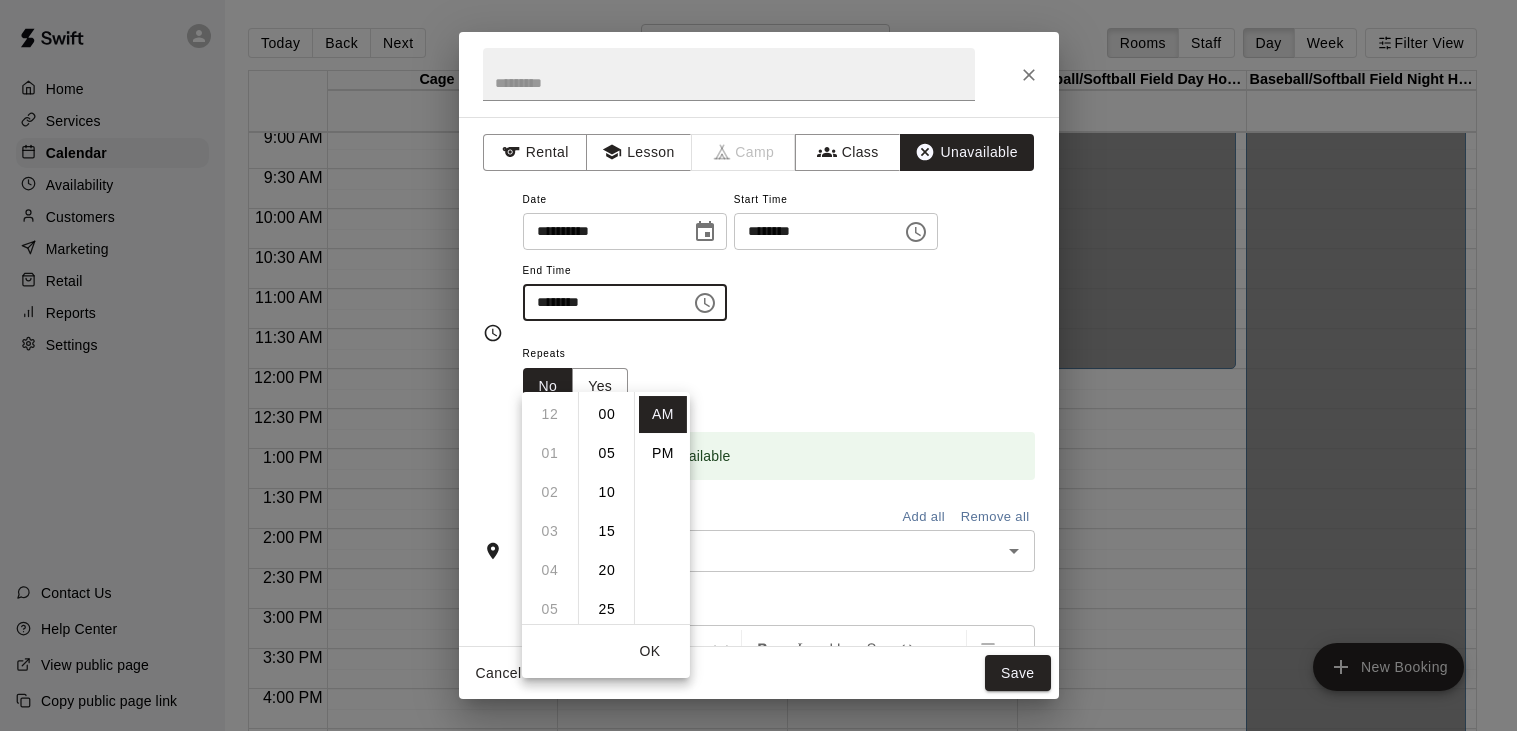 scroll, scrollTop: 350, scrollLeft: 0, axis: vertical 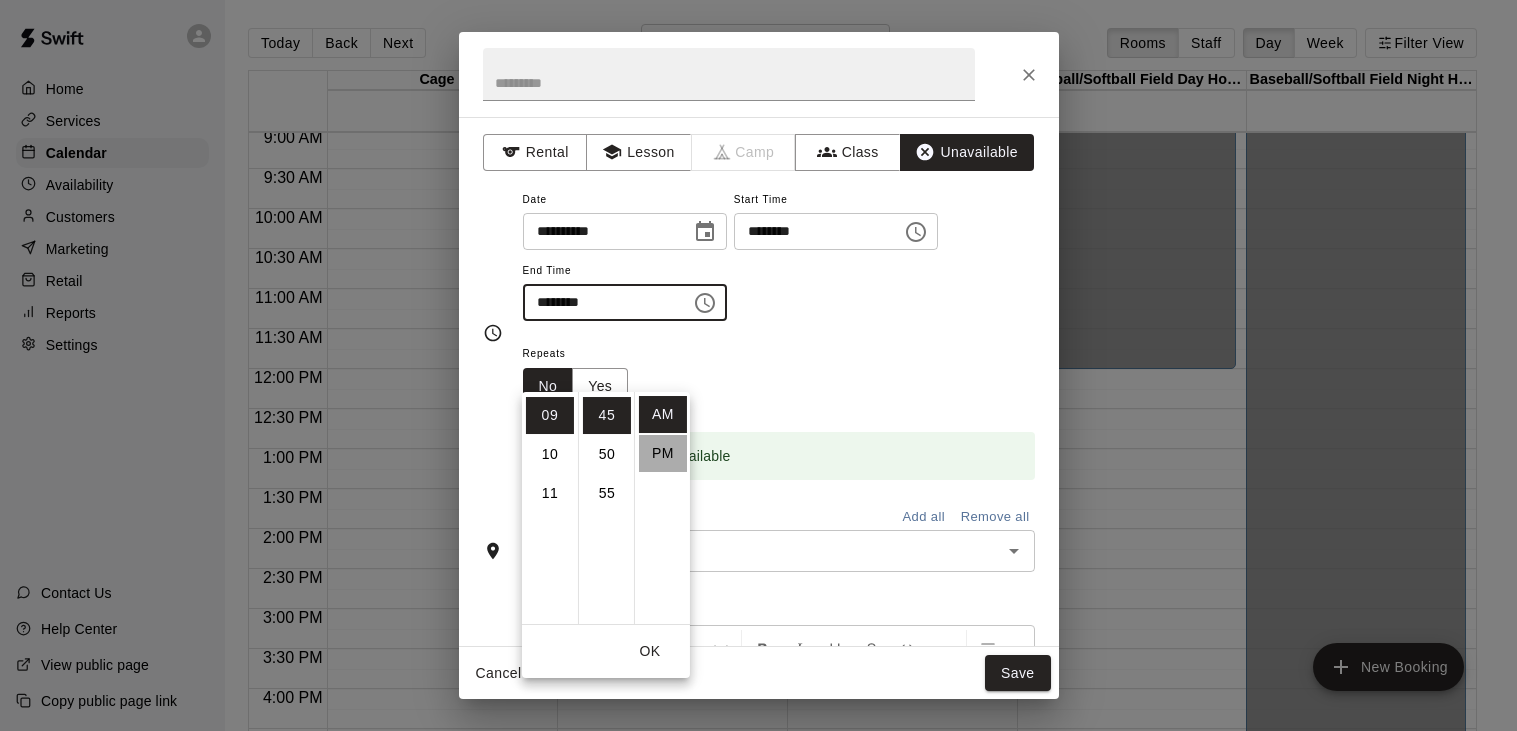 click on "PM" at bounding box center (663, 453) 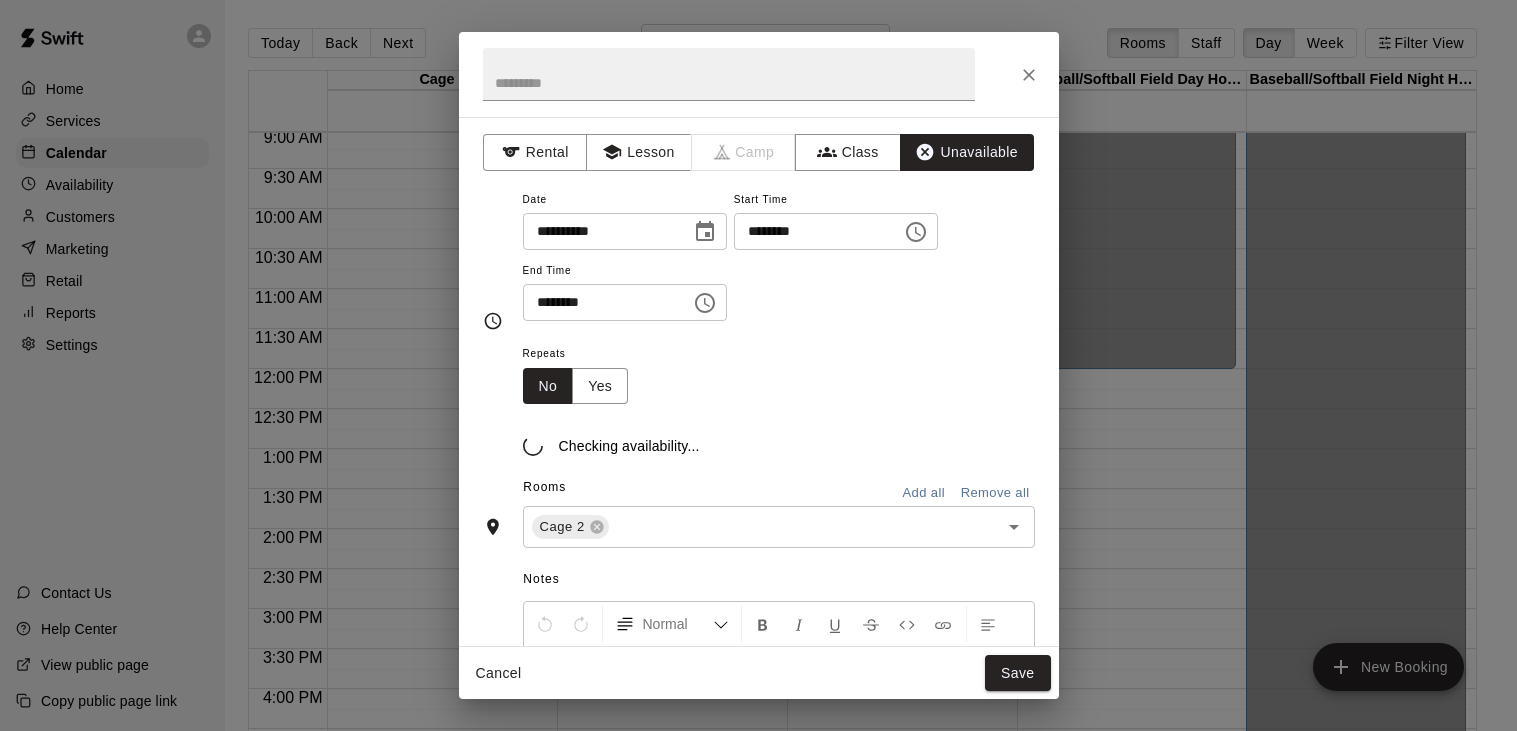 scroll, scrollTop: 35, scrollLeft: 0, axis: vertical 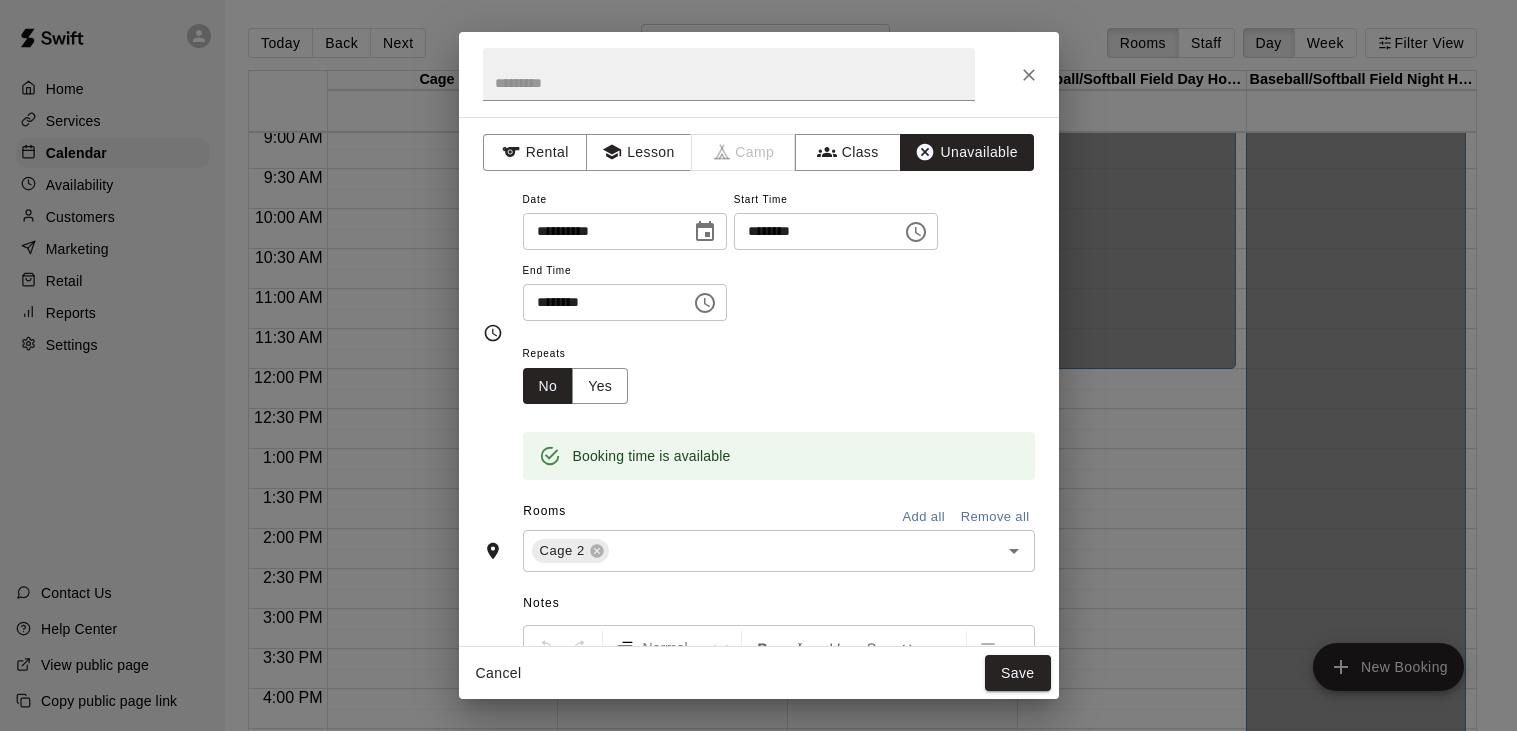 click on "******** ​" at bounding box center (625, 302) 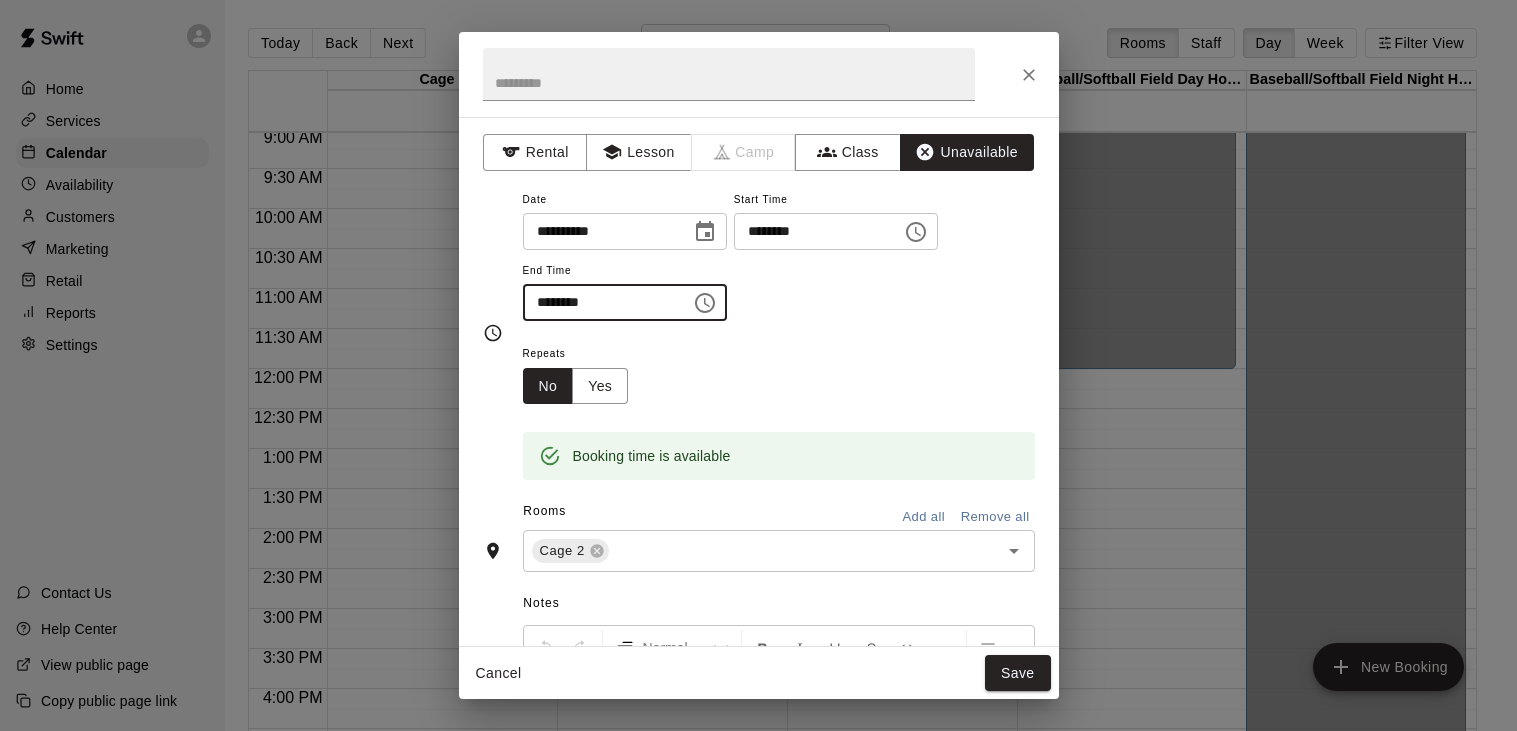 click 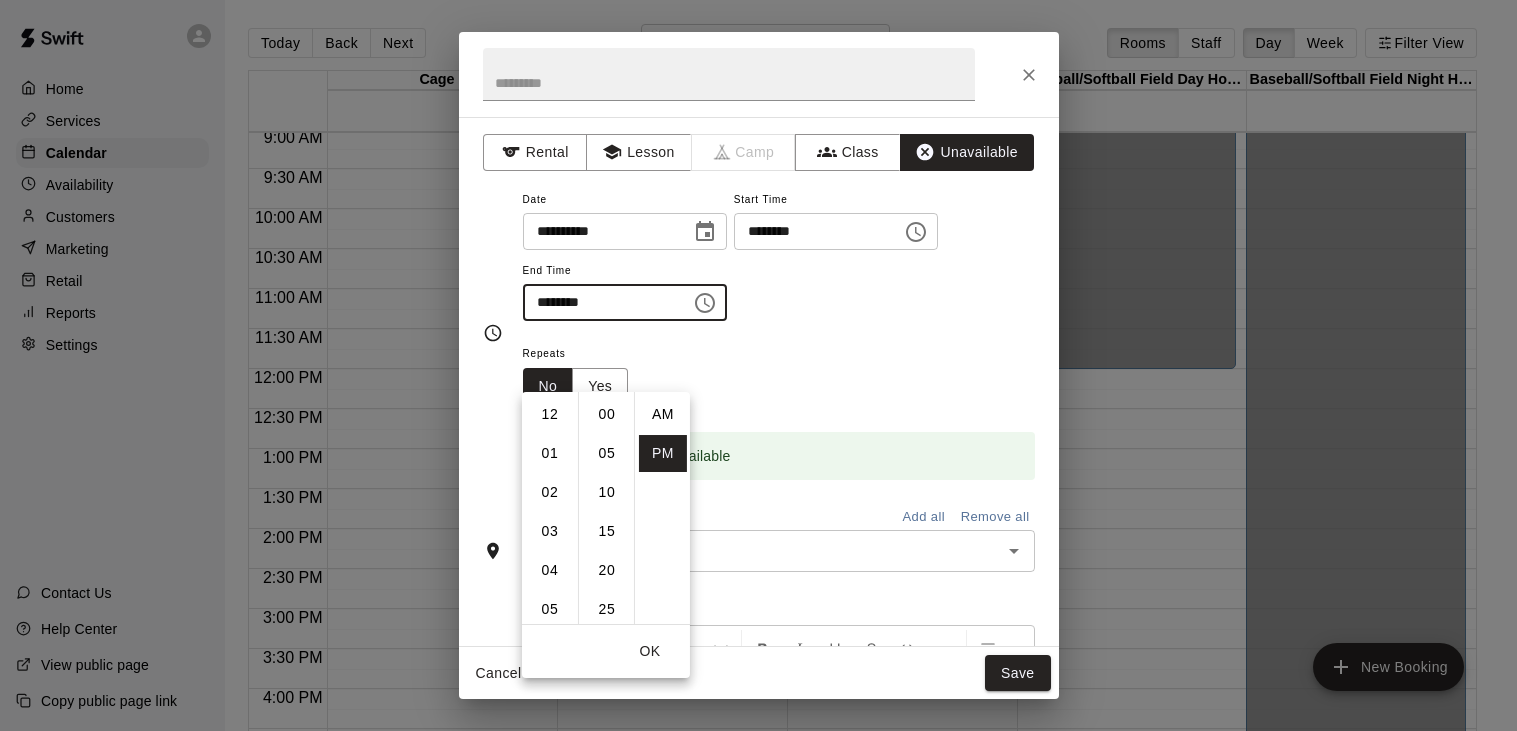 scroll, scrollTop: 350, scrollLeft: 0, axis: vertical 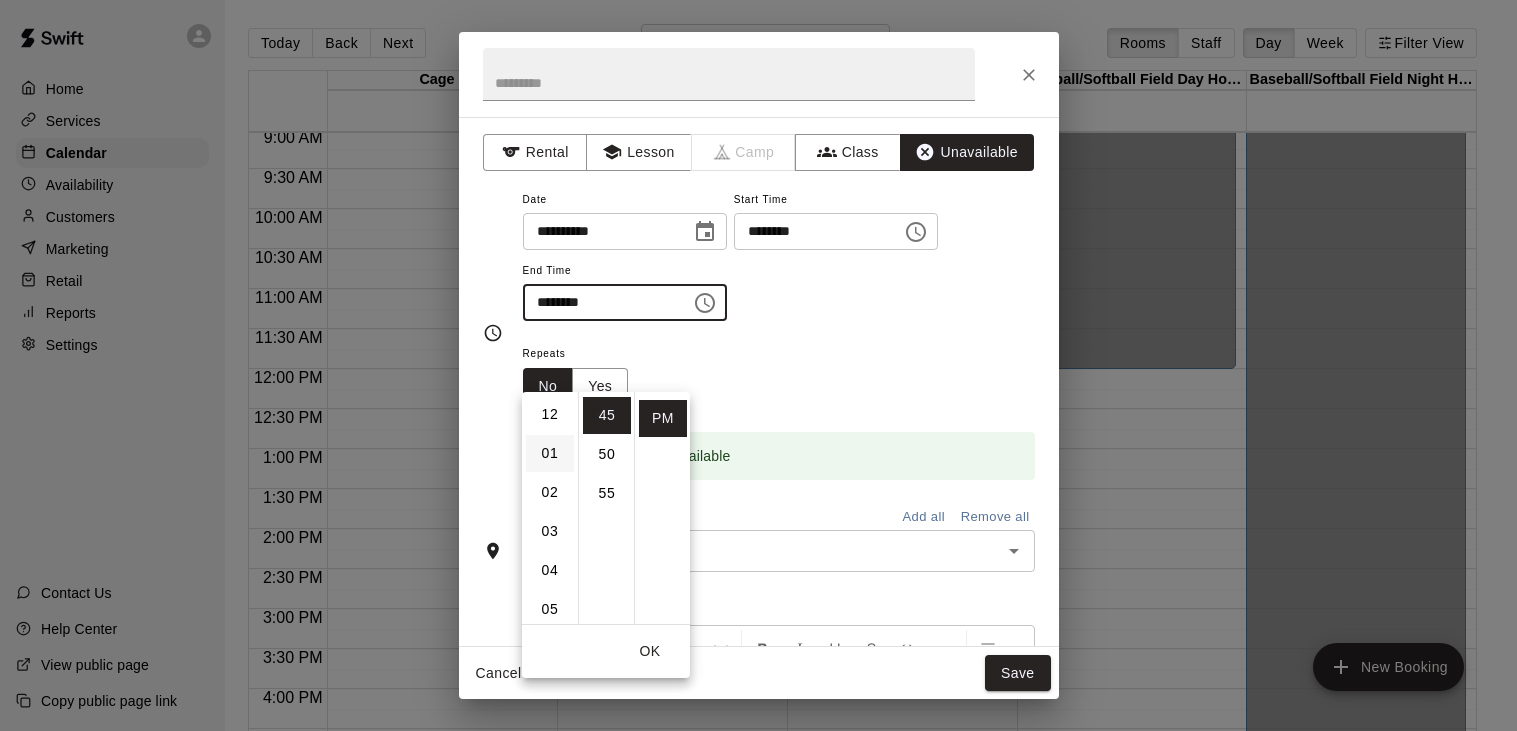 click on "01" at bounding box center (550, 453) 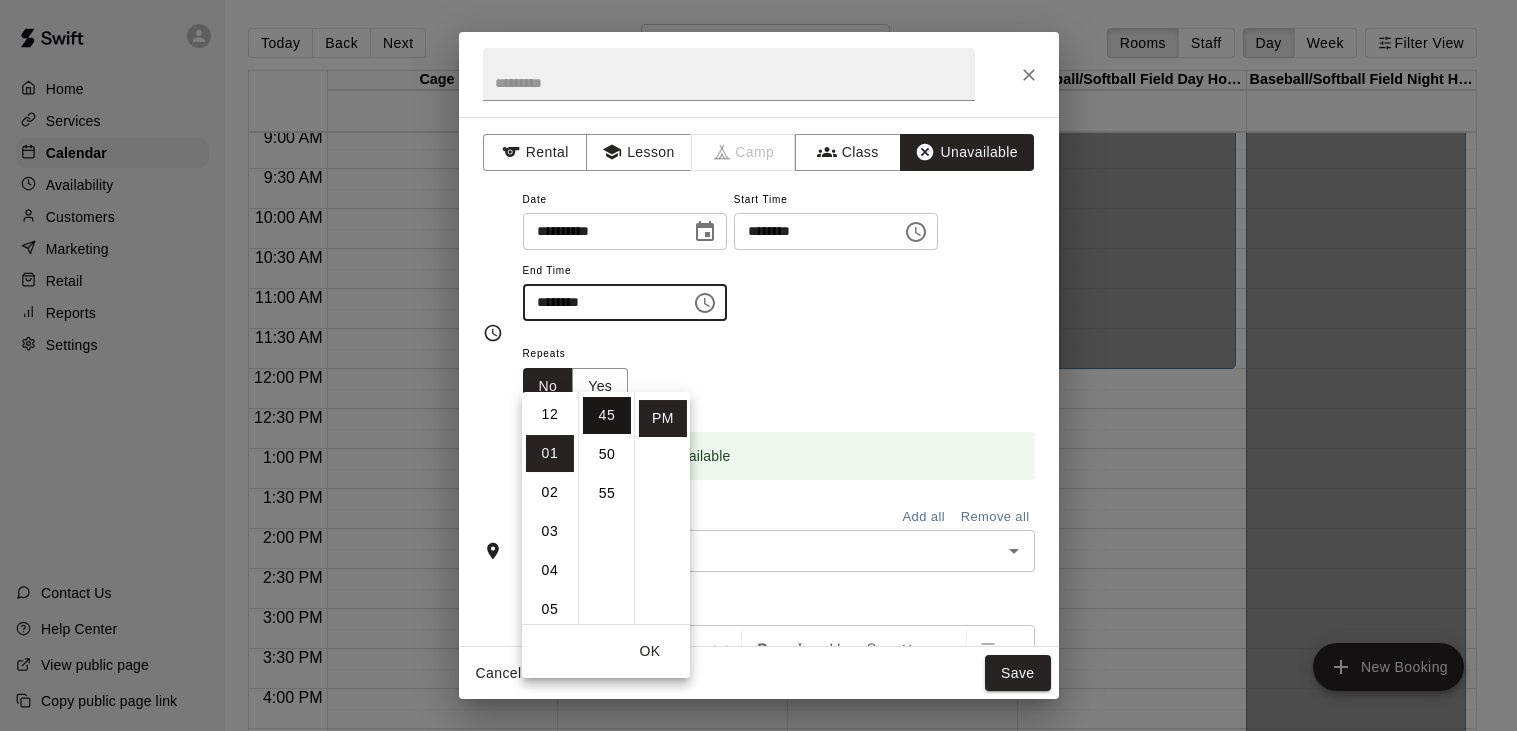 scroll, scrollTop: 38, scrollLeft: 0, axis: vertical 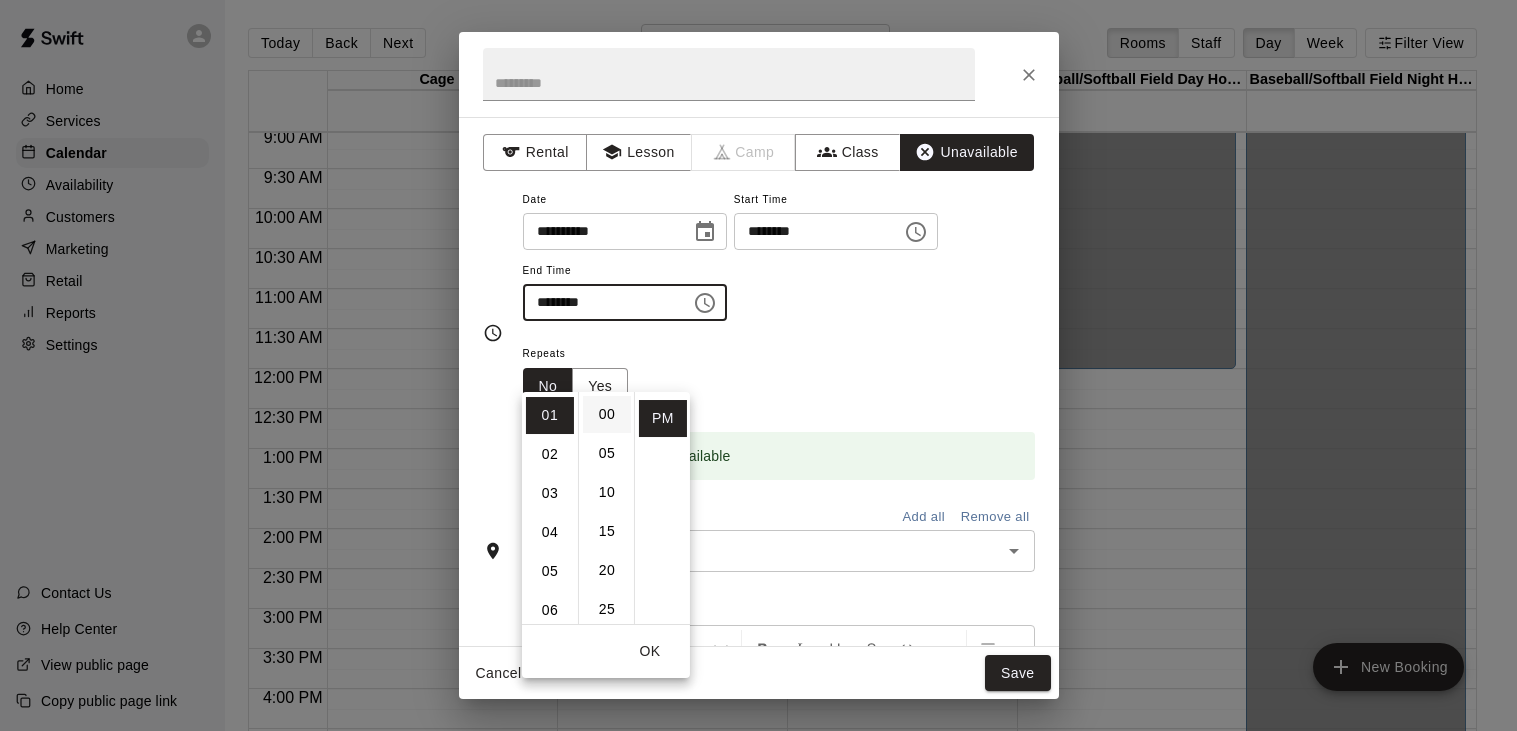 click on "00" at bounding box center (607, 414) 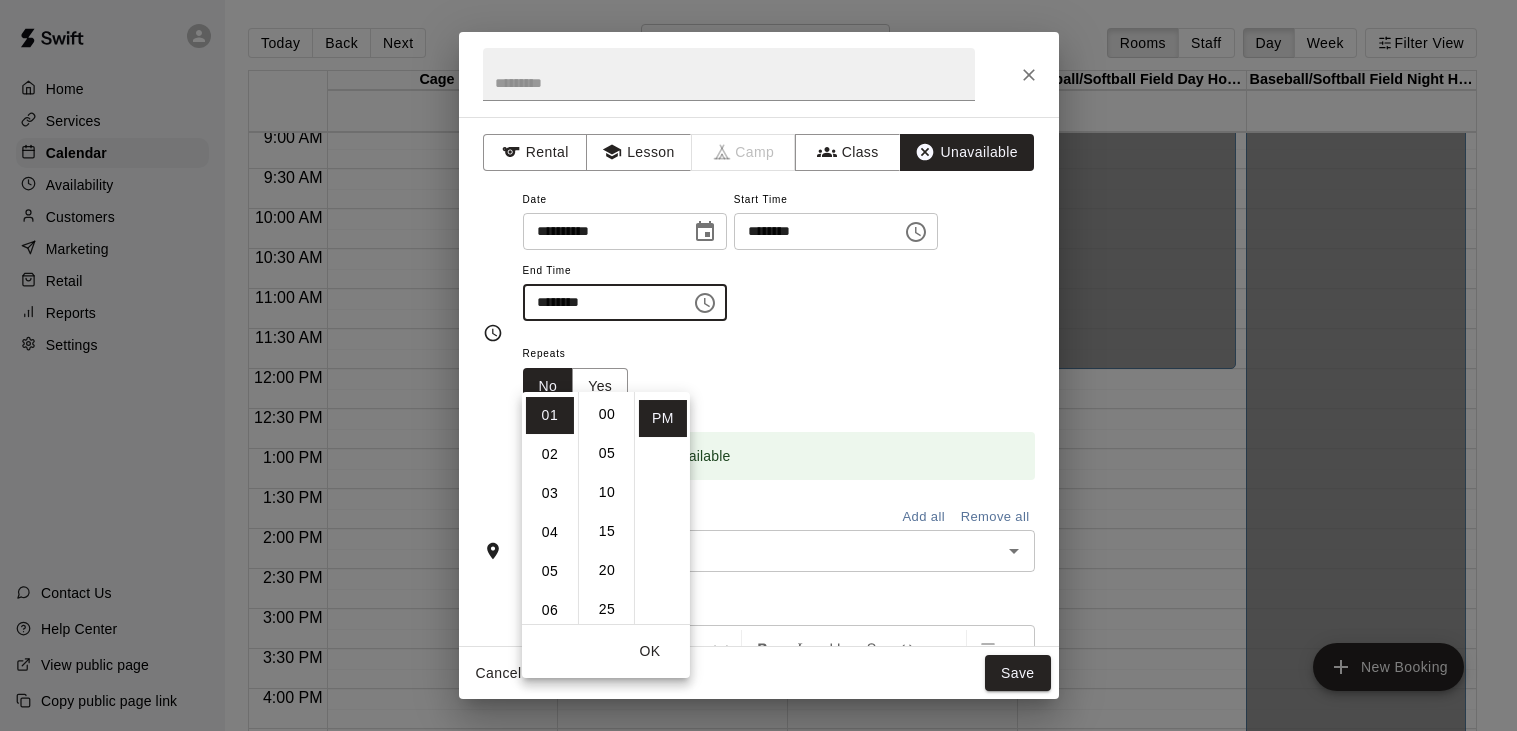 type on "********" 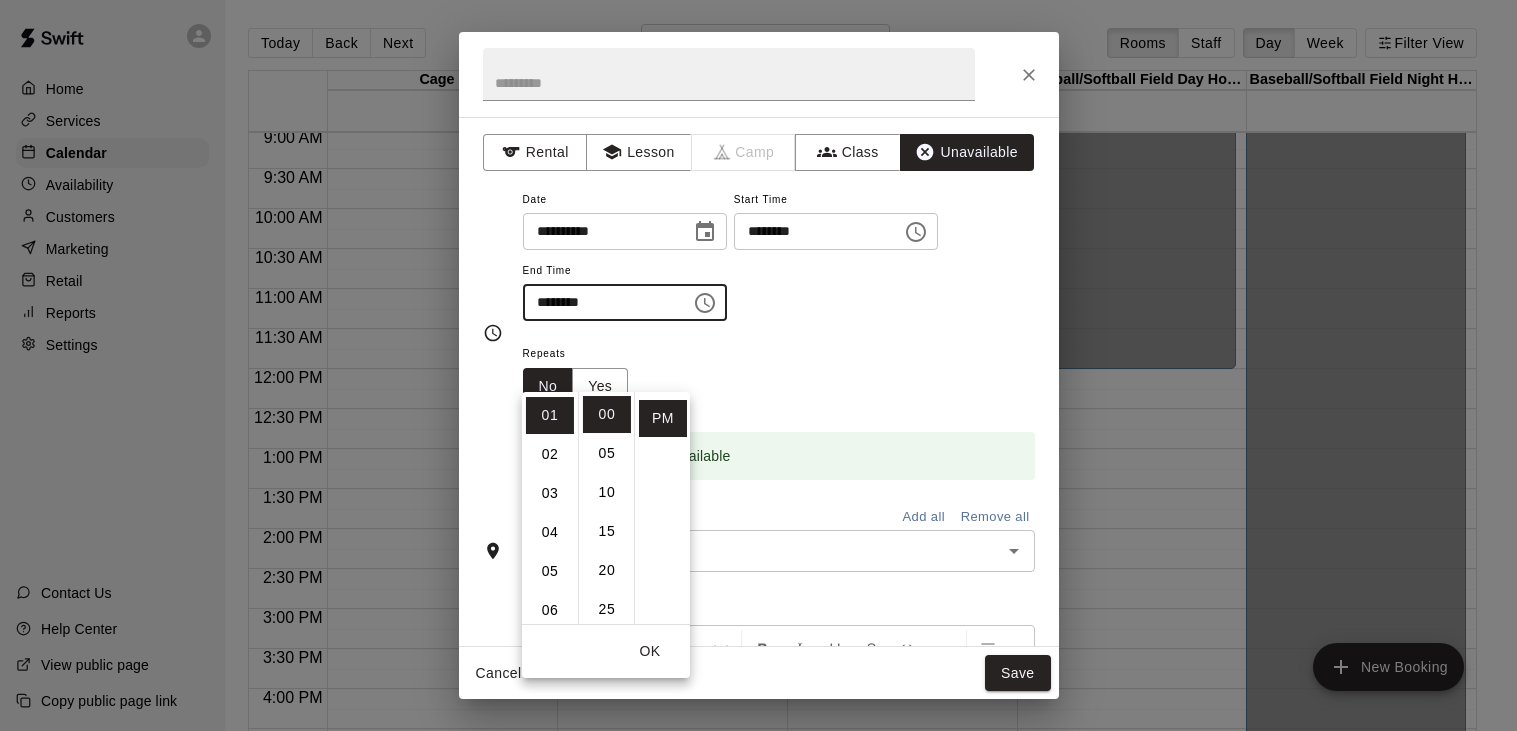 click on "**********" at bounding box center (779, 264) 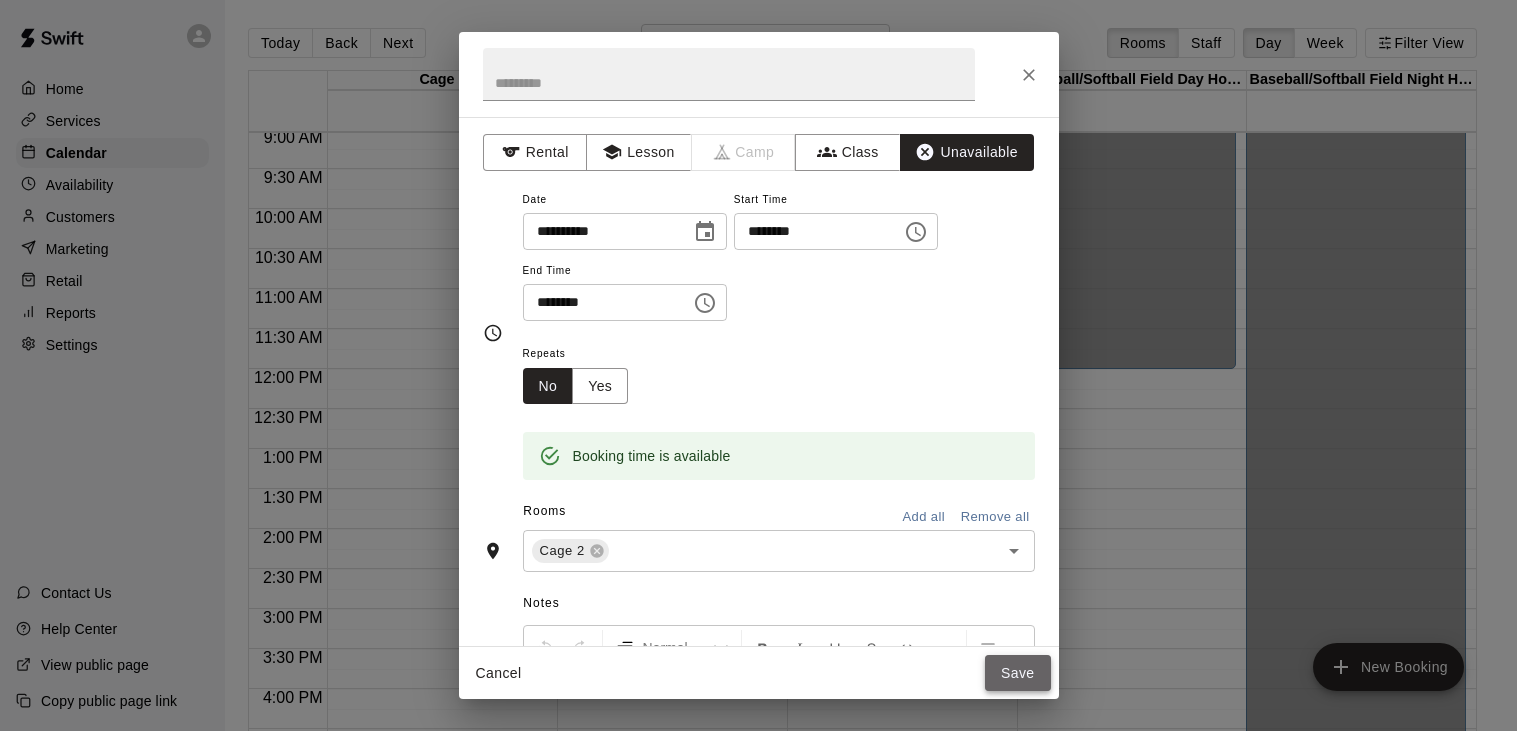 click on "Save" at bounding box center (1018, 673) 